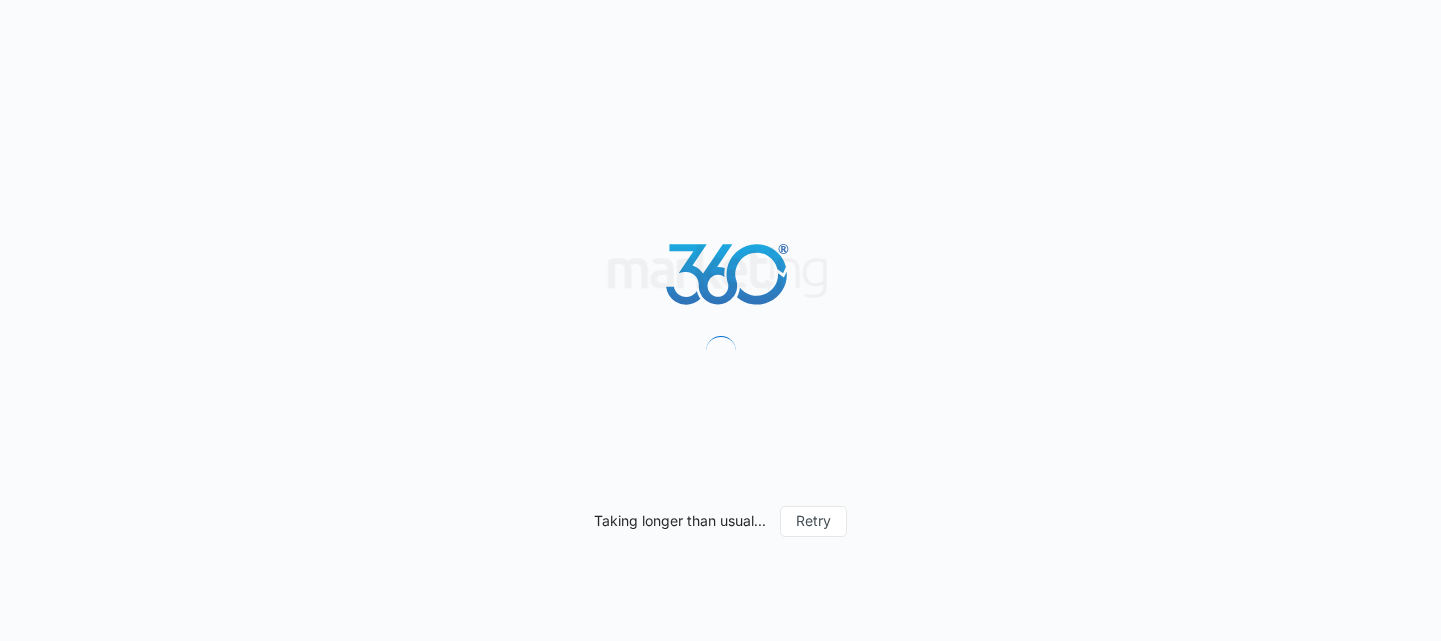 scroll, scrollTop: 0, scrollLeft: 0, axis: both 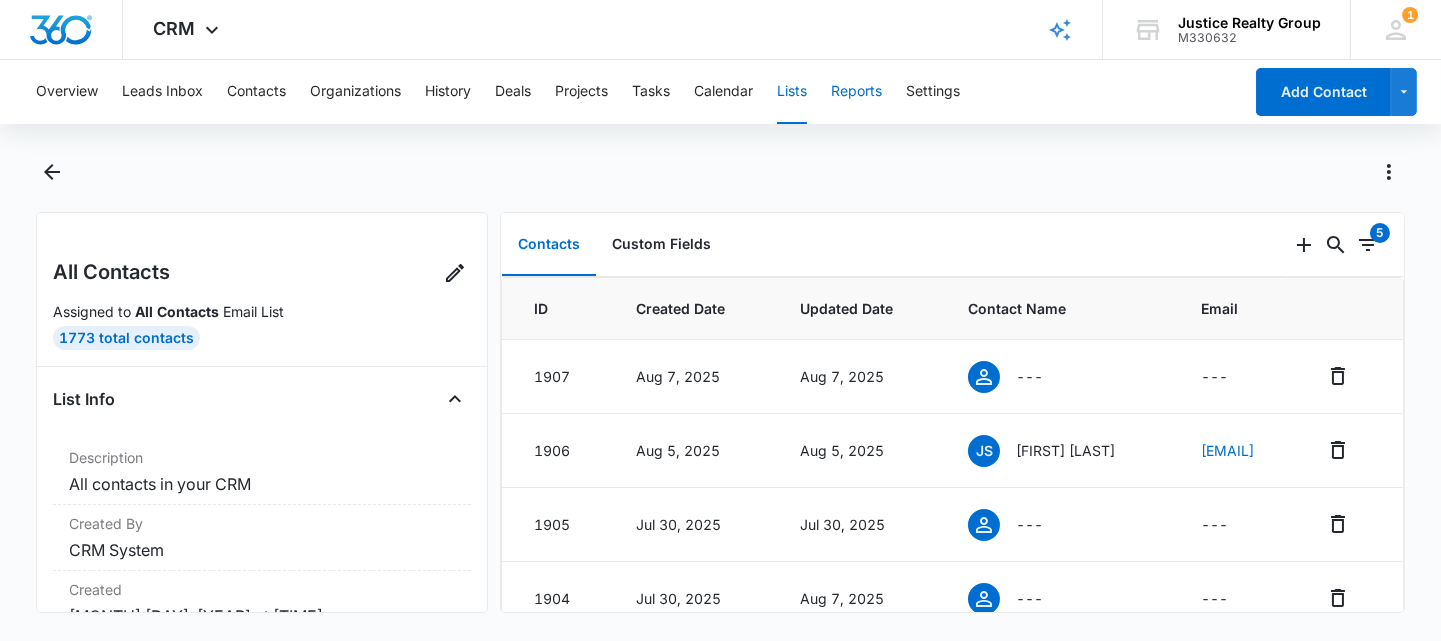 click on "Reports" at bounding box center [856, 92] 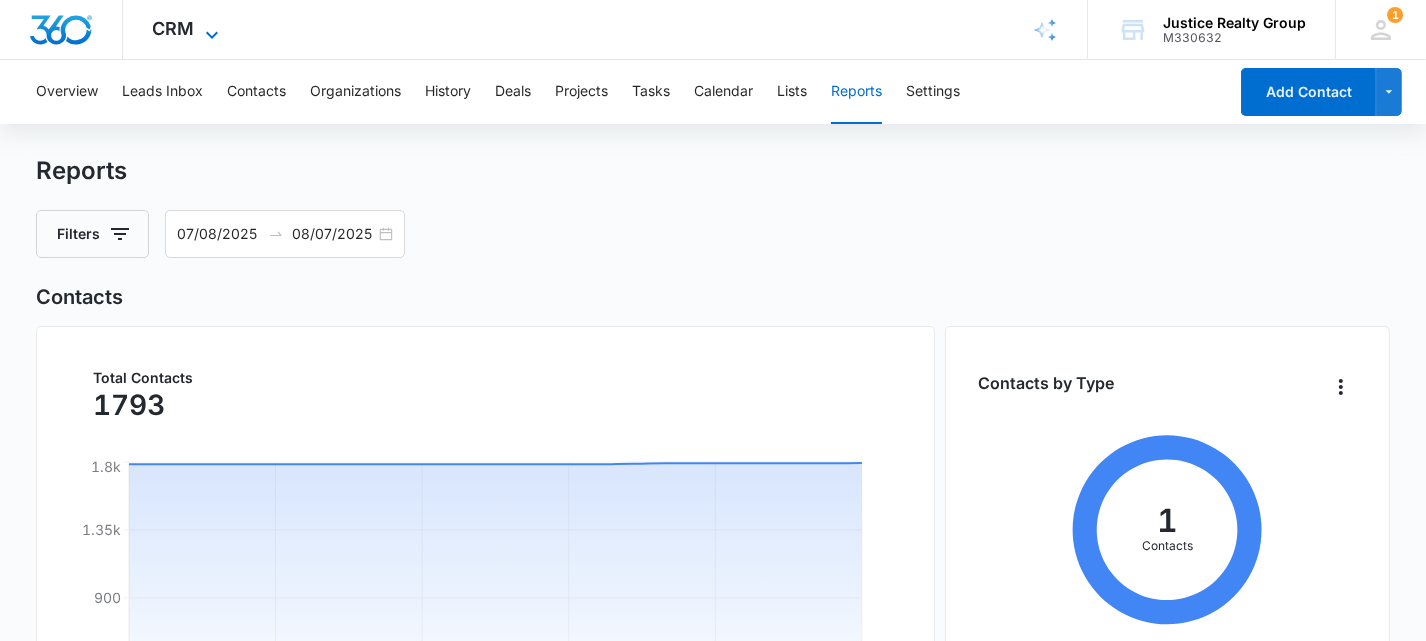 click on "CRM" at bounding box center (174, 28) 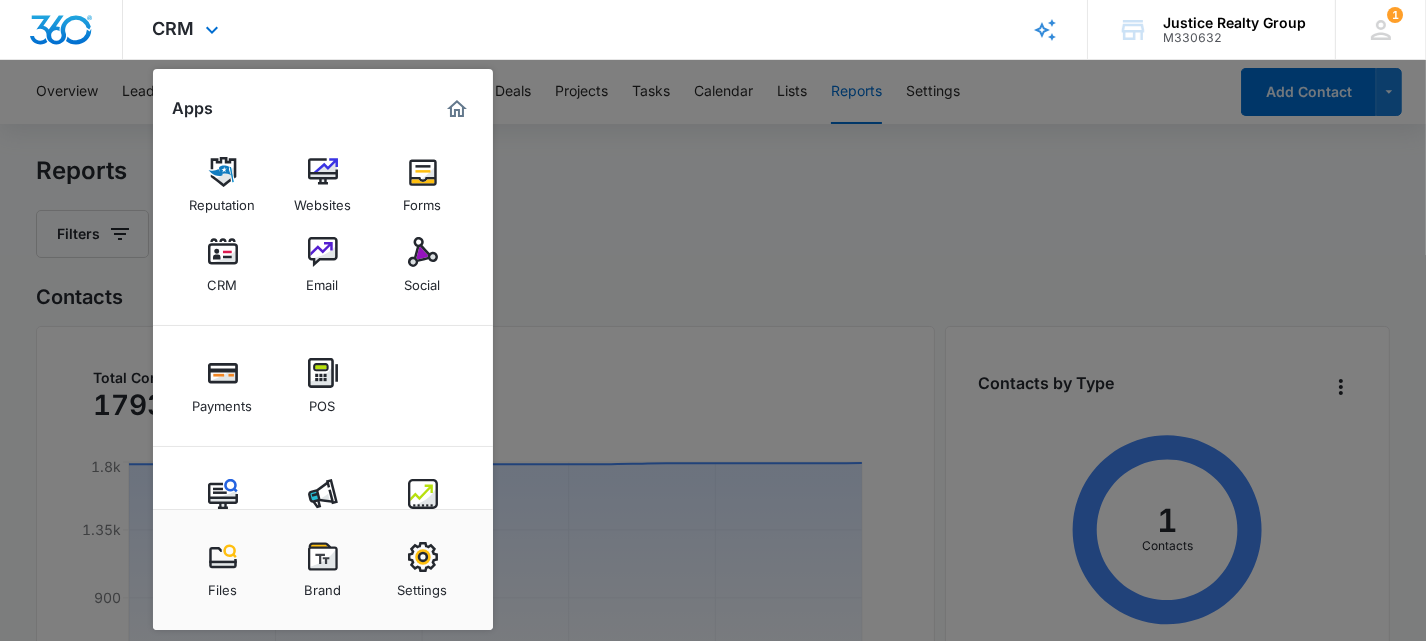 scroll, scrollTop: 58, scrollLeft: 0, axis: vertical 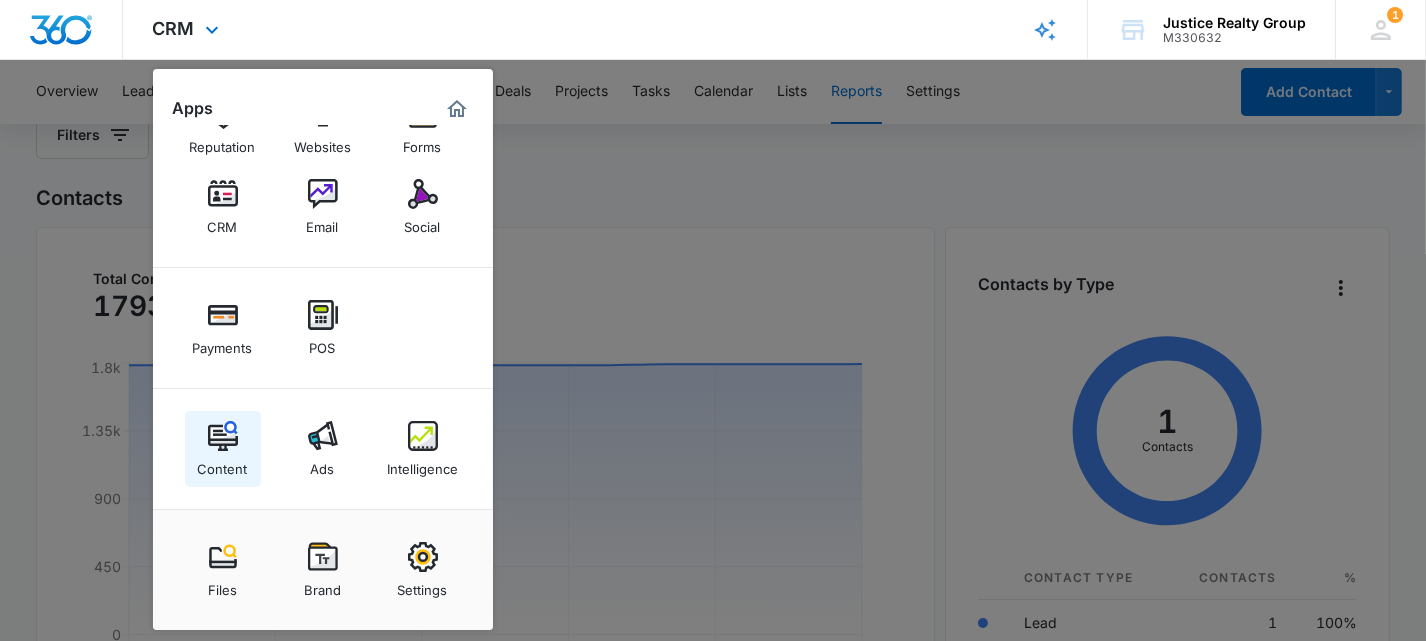 click at bounding box center (223, 436) 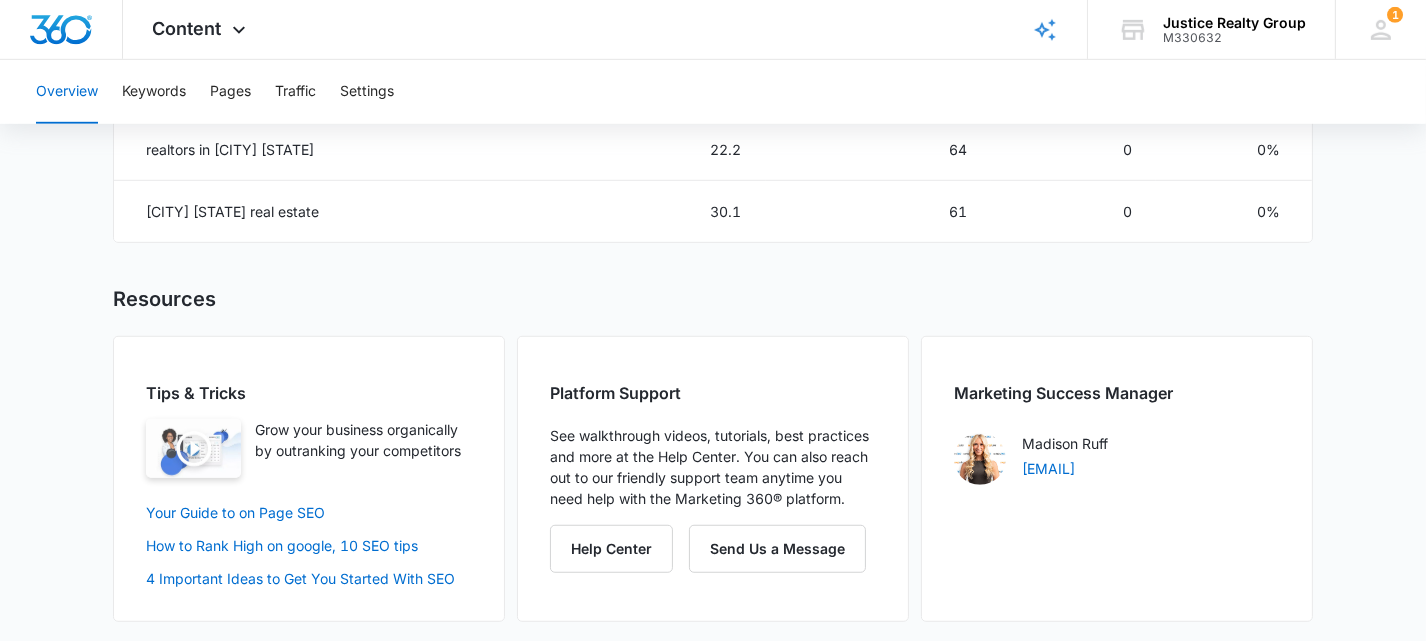 scroll, scrollTop: 1483, scrollLeft: 0, axis: vertical 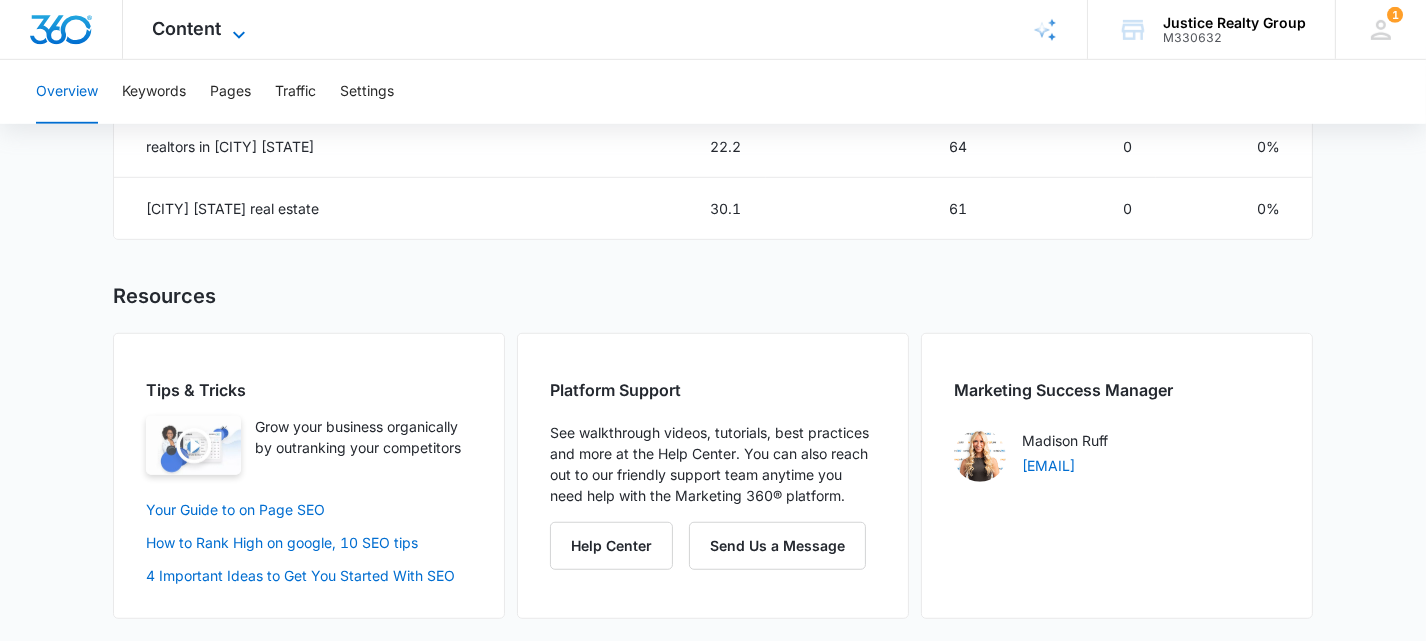 click on "Content" at bounding box center (187, 28) 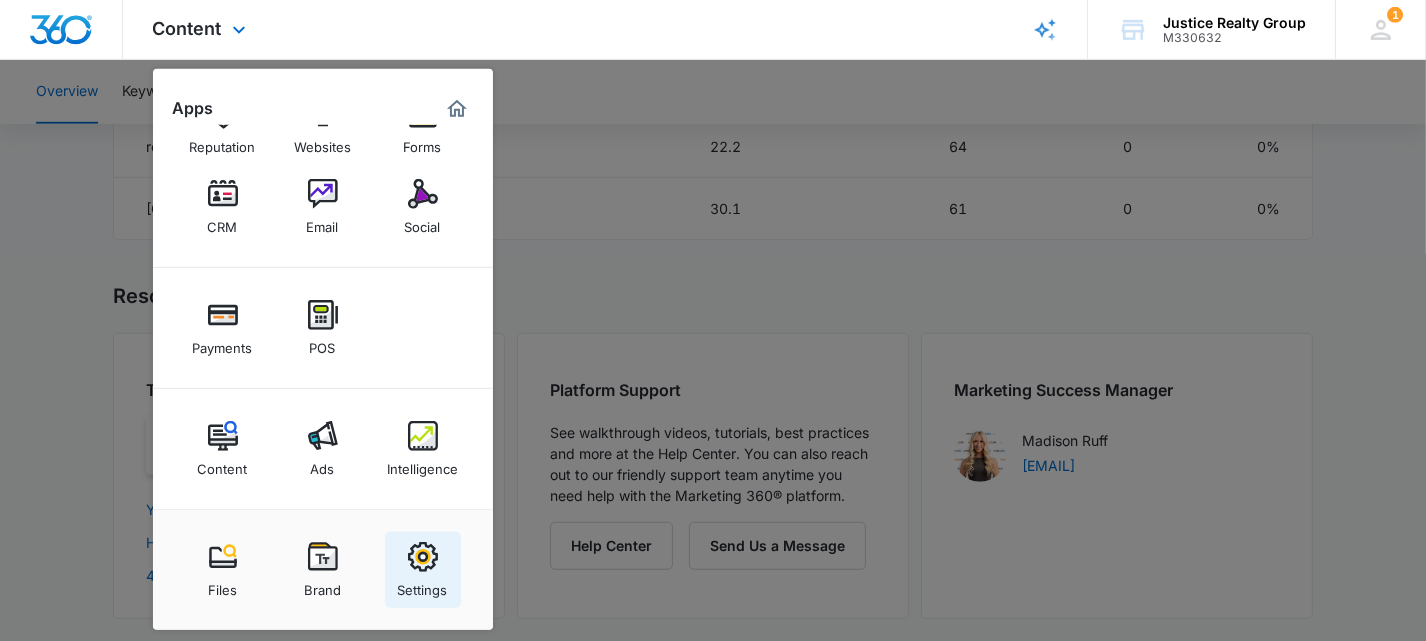 click at bounding box center (423, 557) 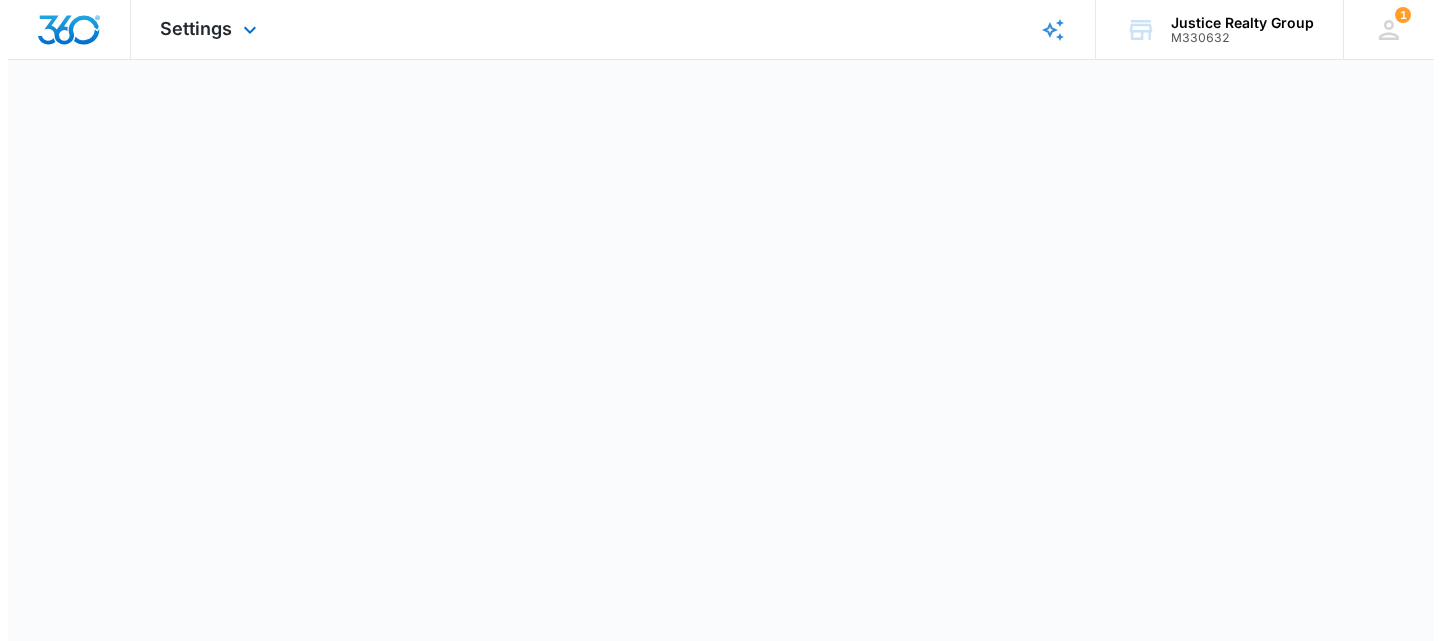 scroll, scrollTop: 0, scrollLeft: 0, axis: both 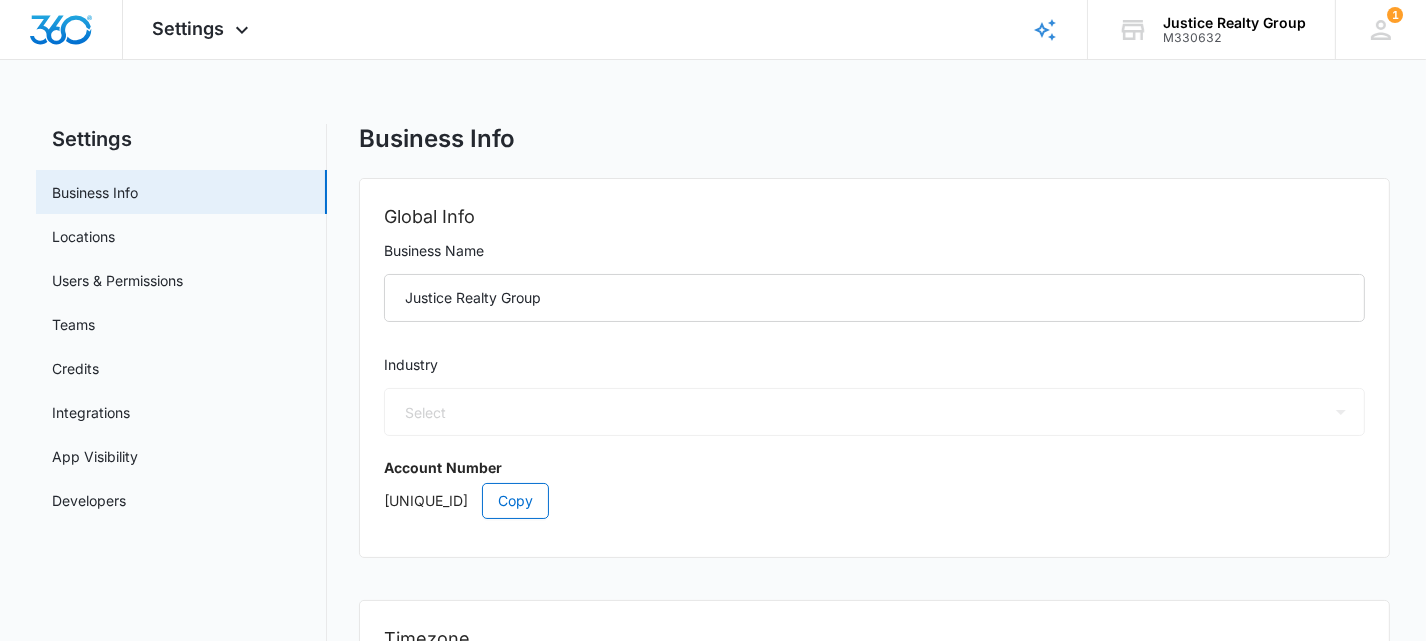 select on "35" 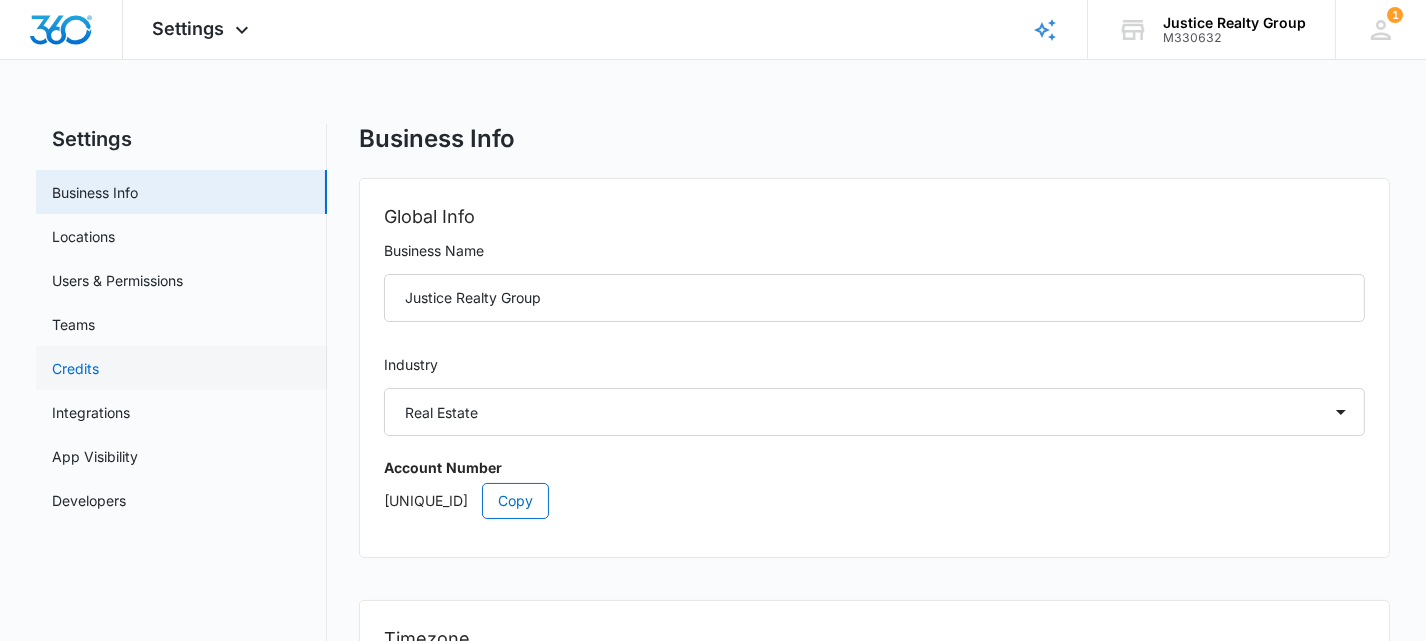 click on "Credits" at bounding box center [75, 368] 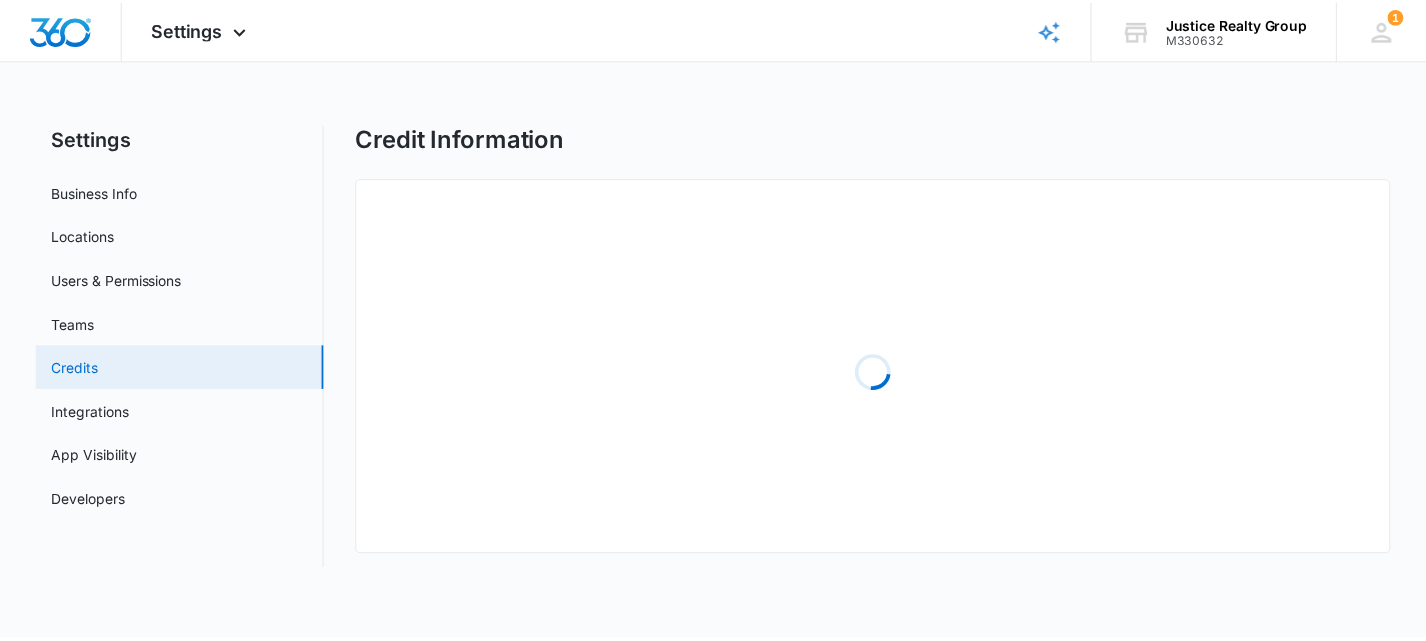 scroll, scrollTop: 0, scrollLeft: 0, axis: both 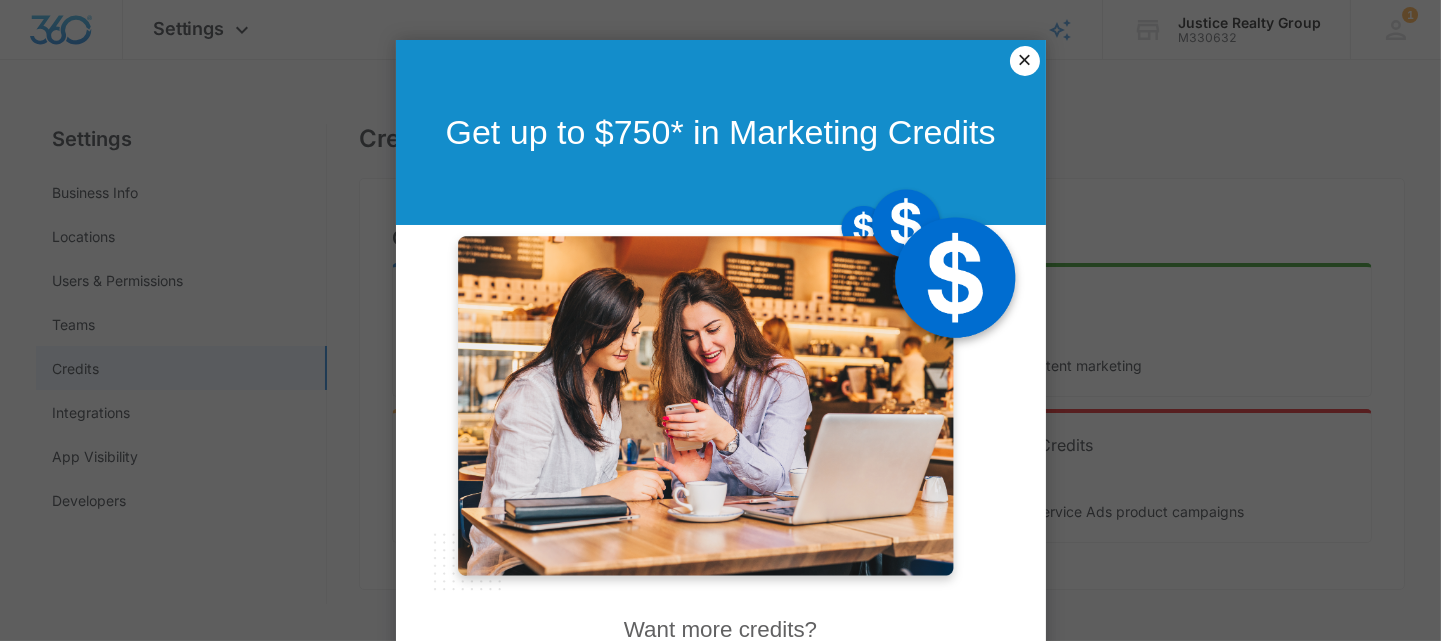 click on "×" at bounding box center (1025, 61) 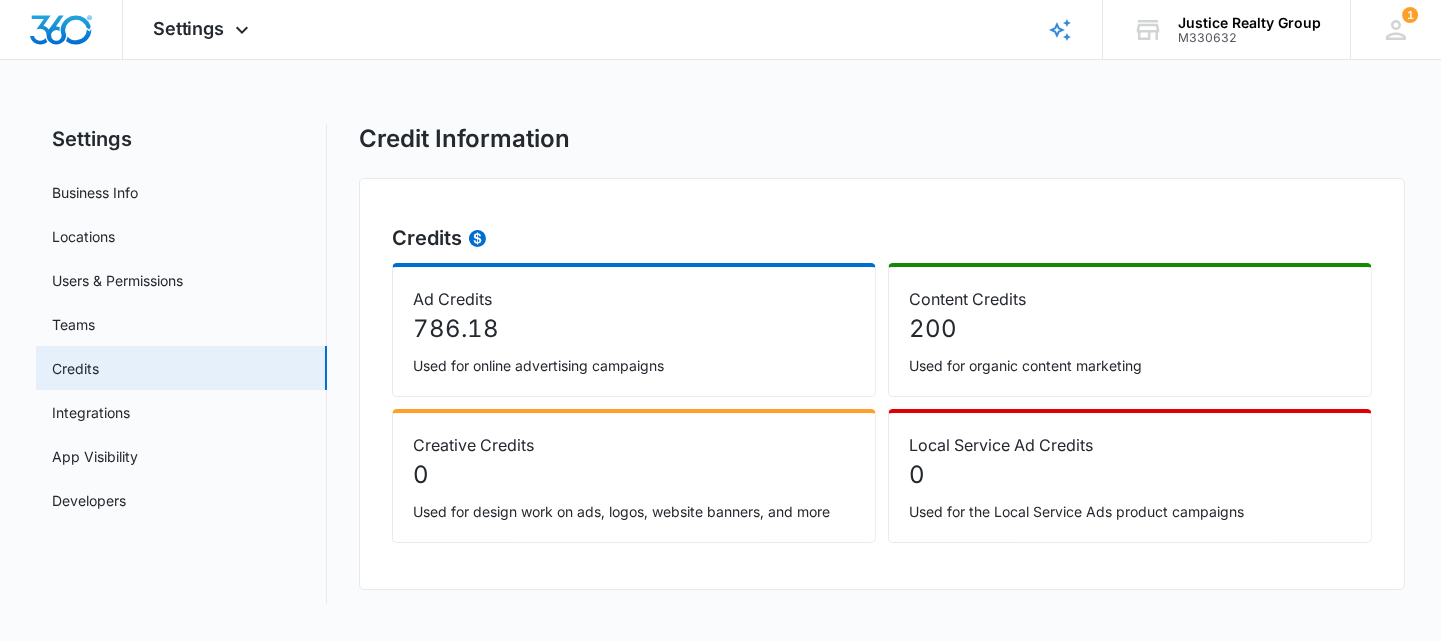 click 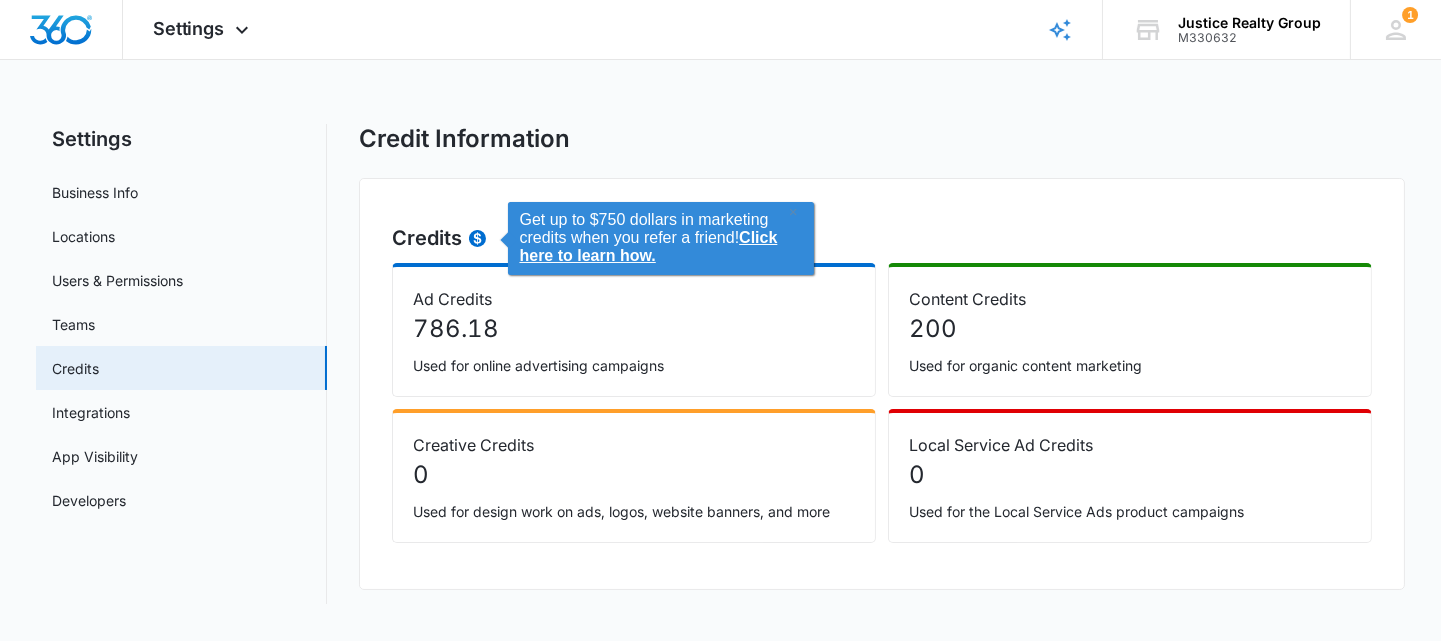 click on "Ad Credits" at bounding box center [634, 299] 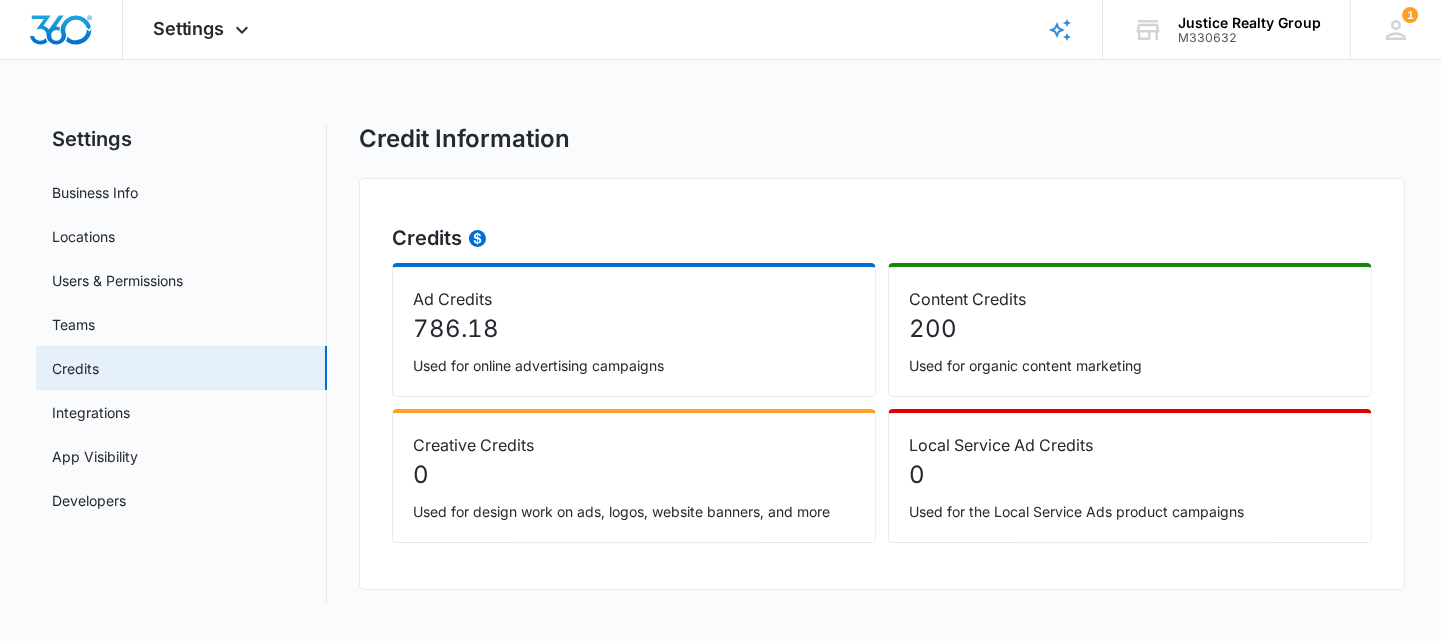 click on "Ad Credits" at bounding box center (634, 299) 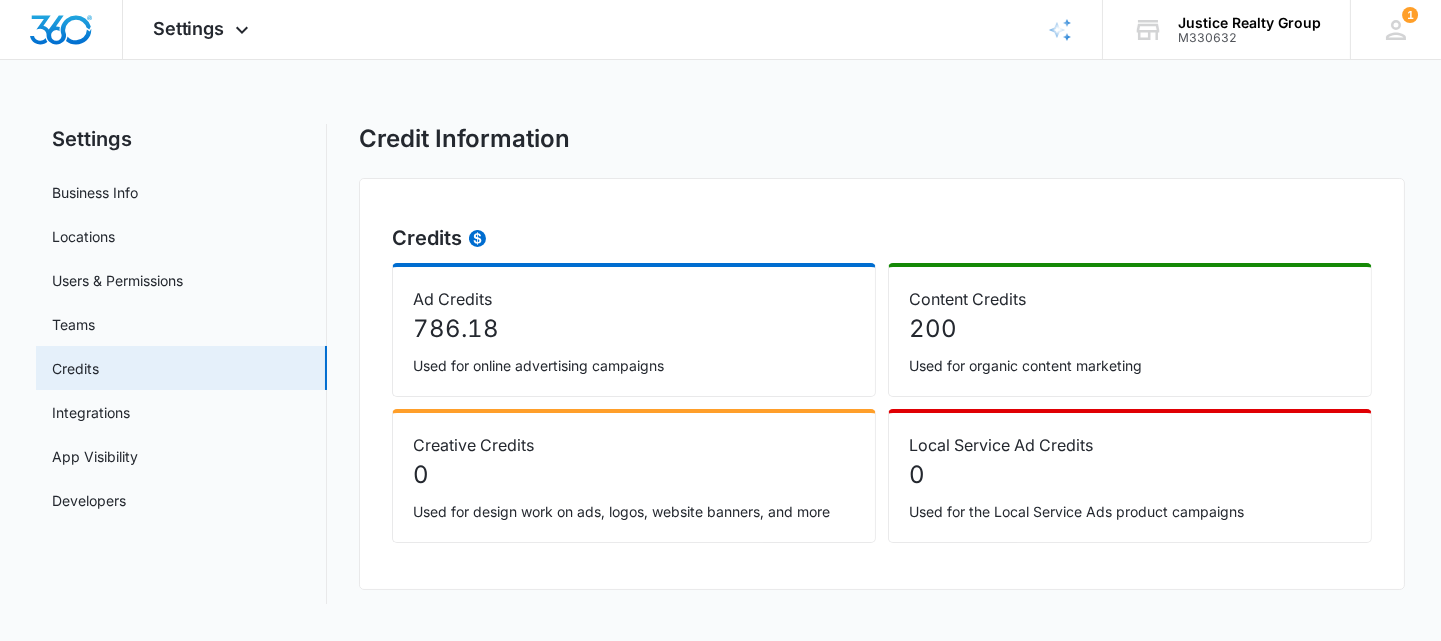 click on "Used for online advertising campaigns" at bounding box center [634, 365] 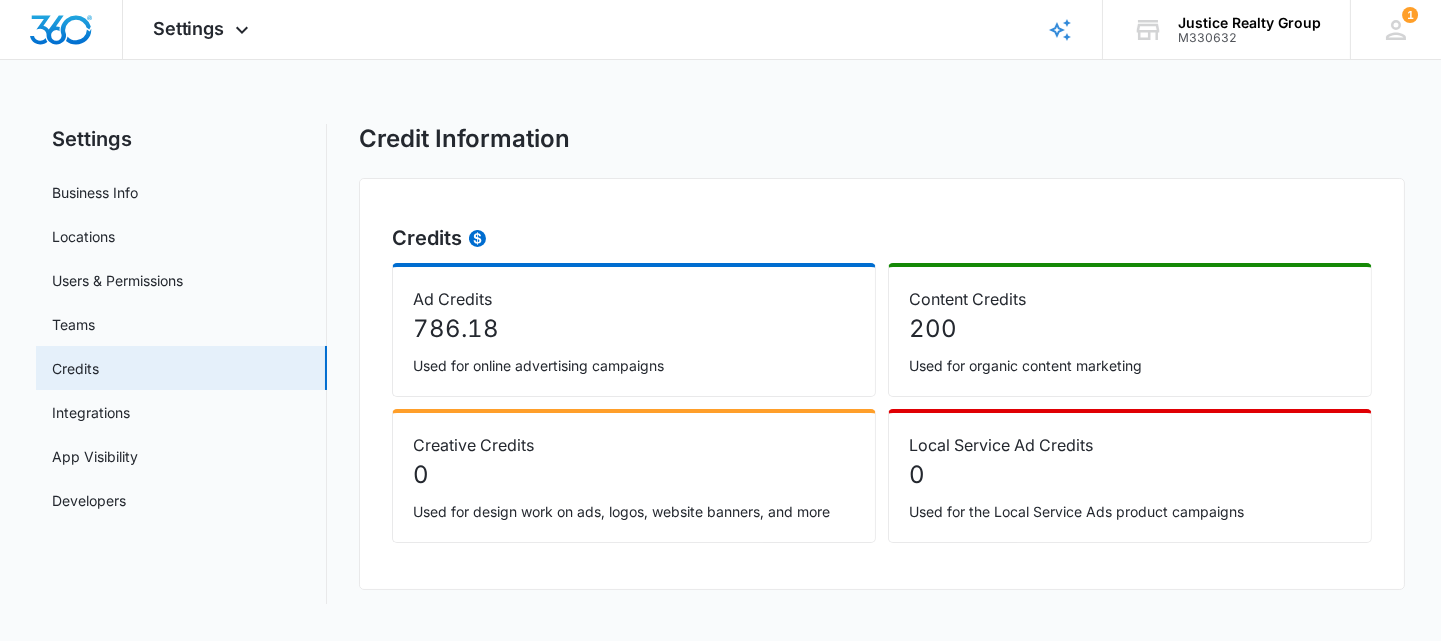 click on "Content Credits 200 Used for organic content marketing" at bounding box center [1130, 330] 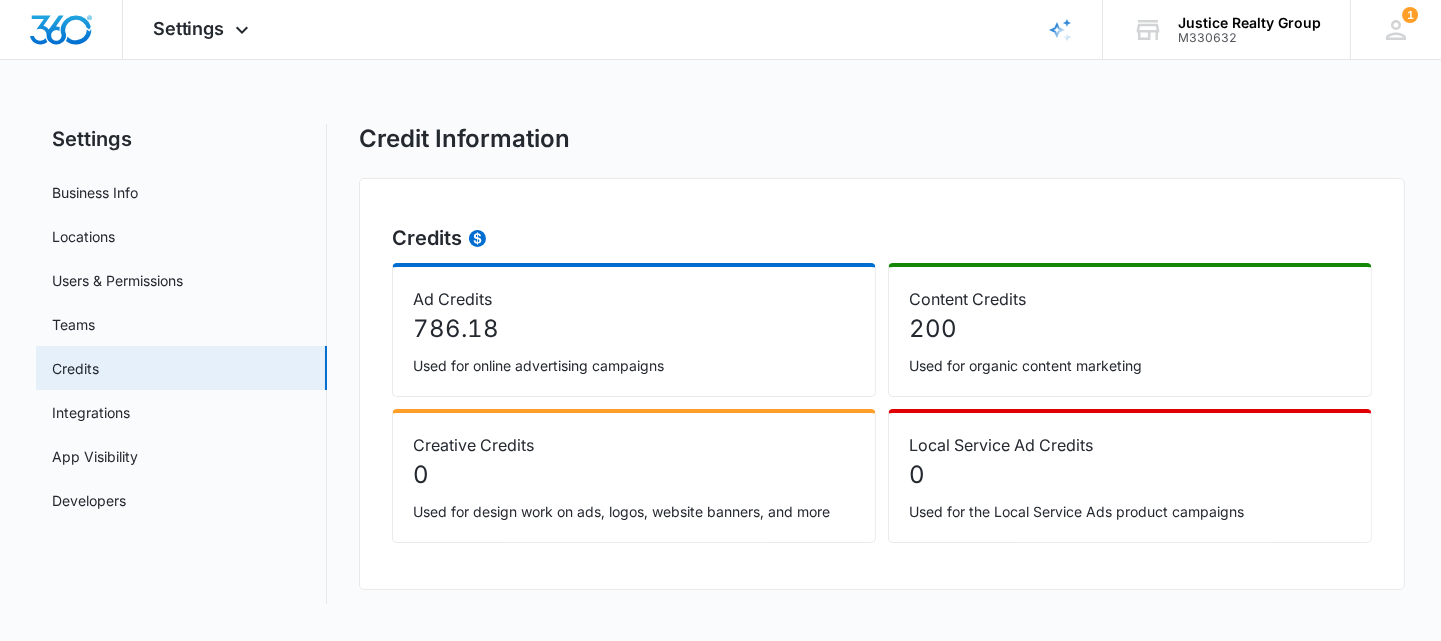 click on "Local Service Ad Credits" at bounding box center [1130, 445] 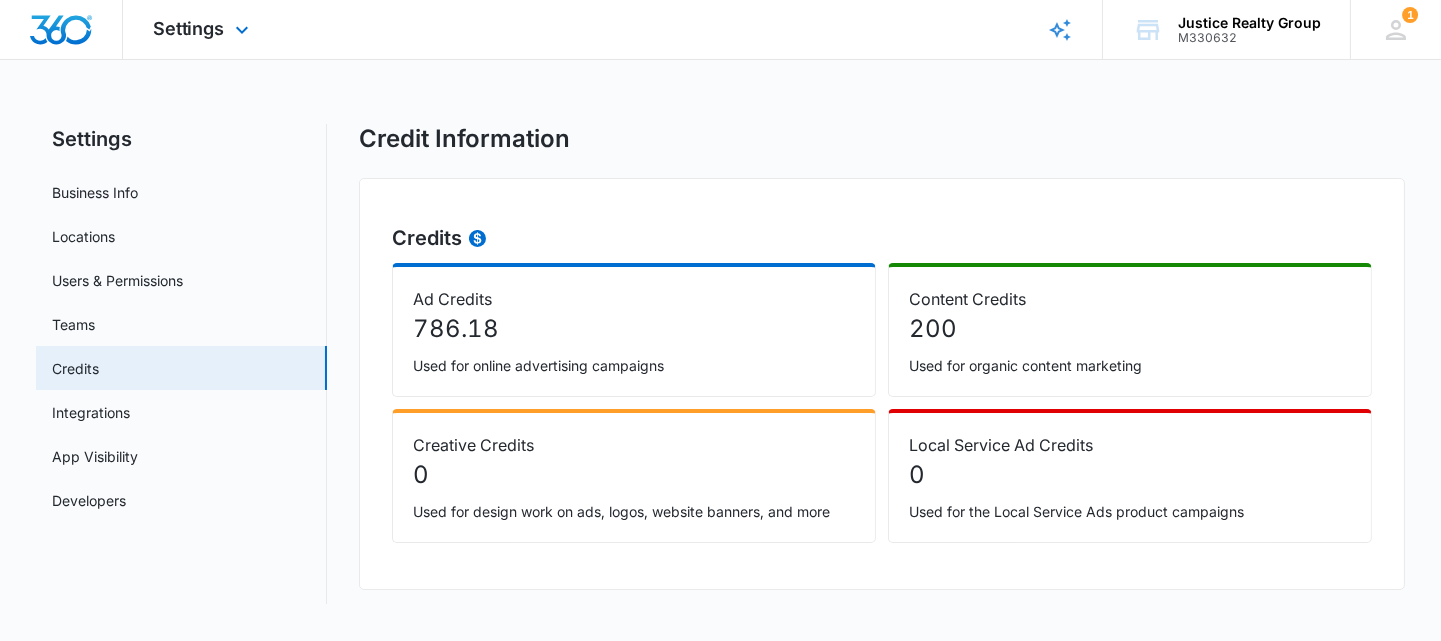 select on "35" 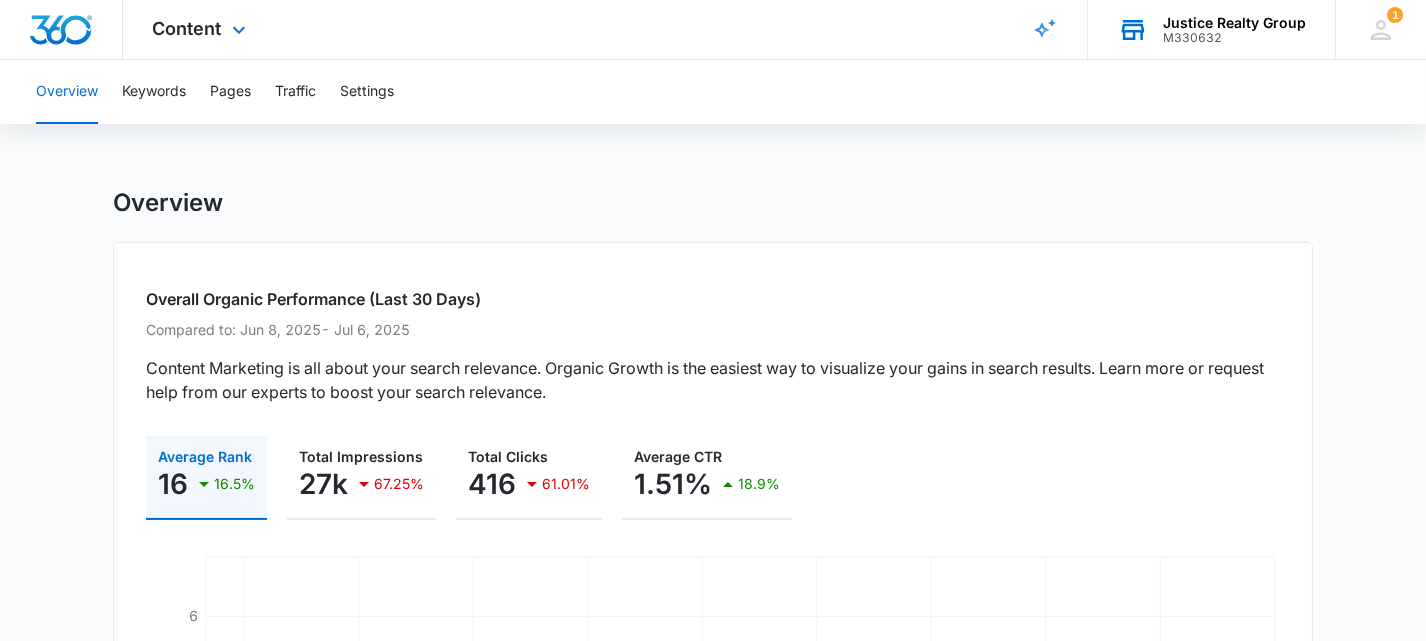 click on "Justice Realty Group" at bounding box center (1234, 23) 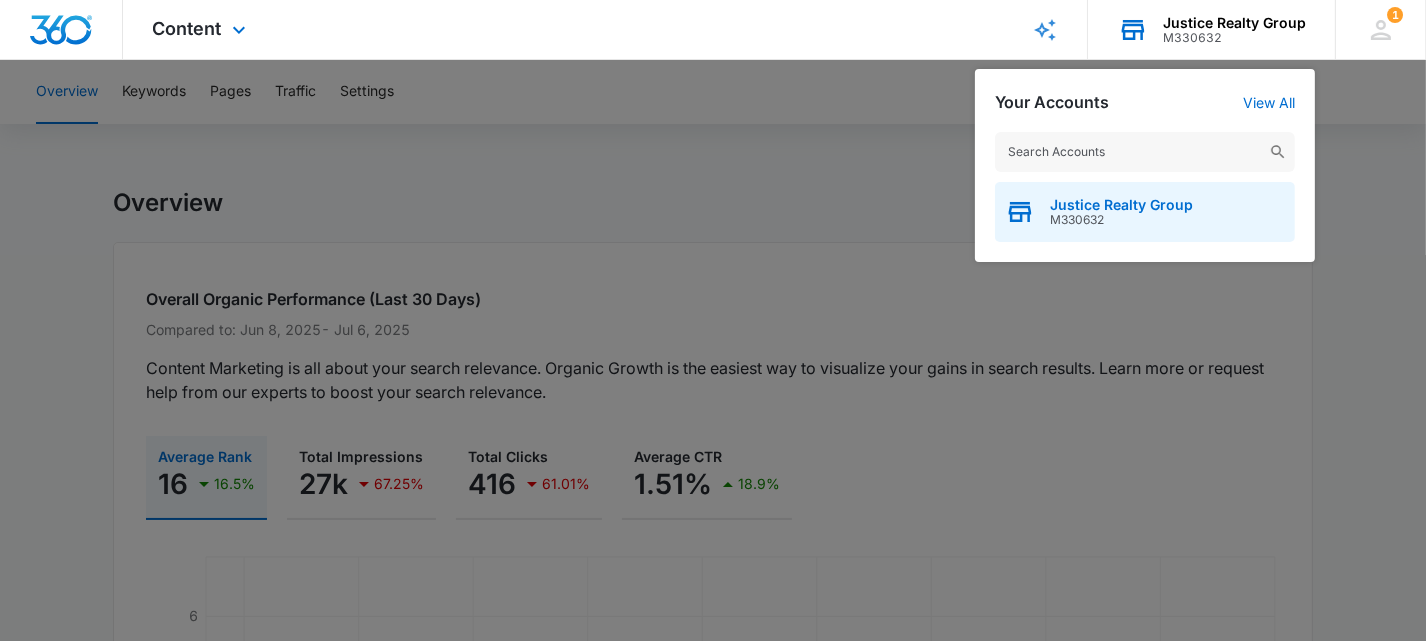click on "Justice Realty Group" at bounding box center [1121, 205] 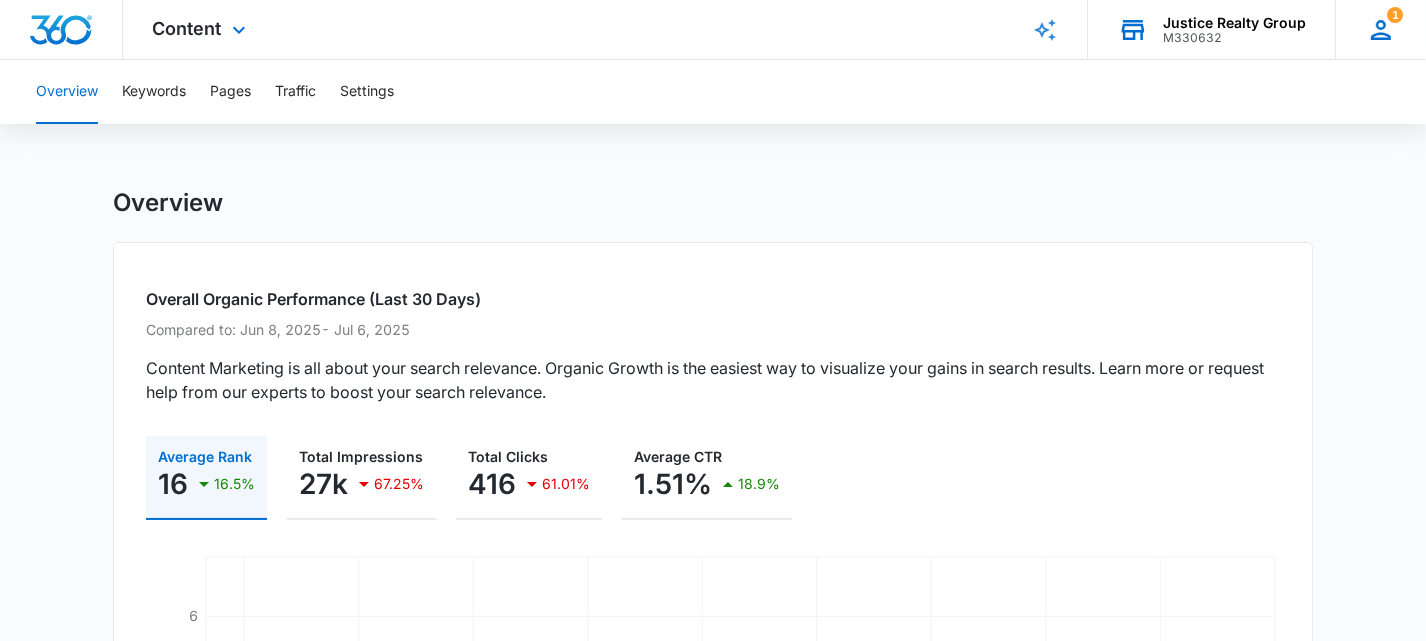 click 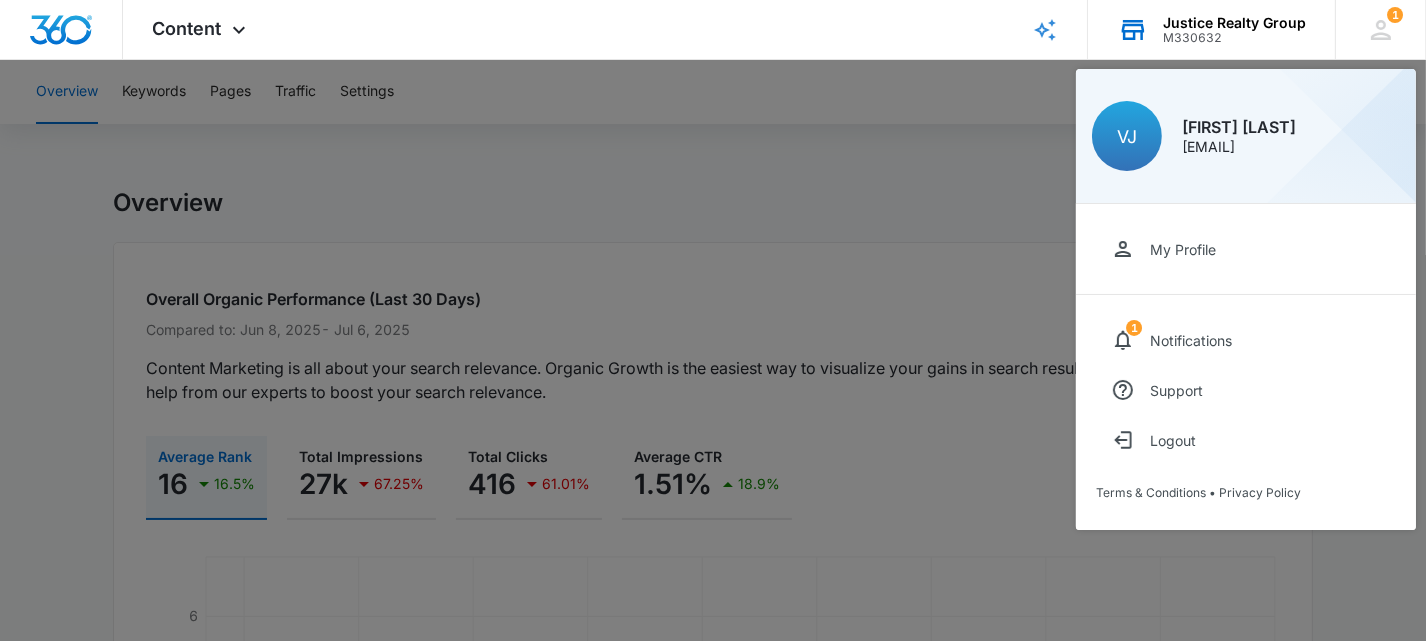 click at bounding box center (713, 320) 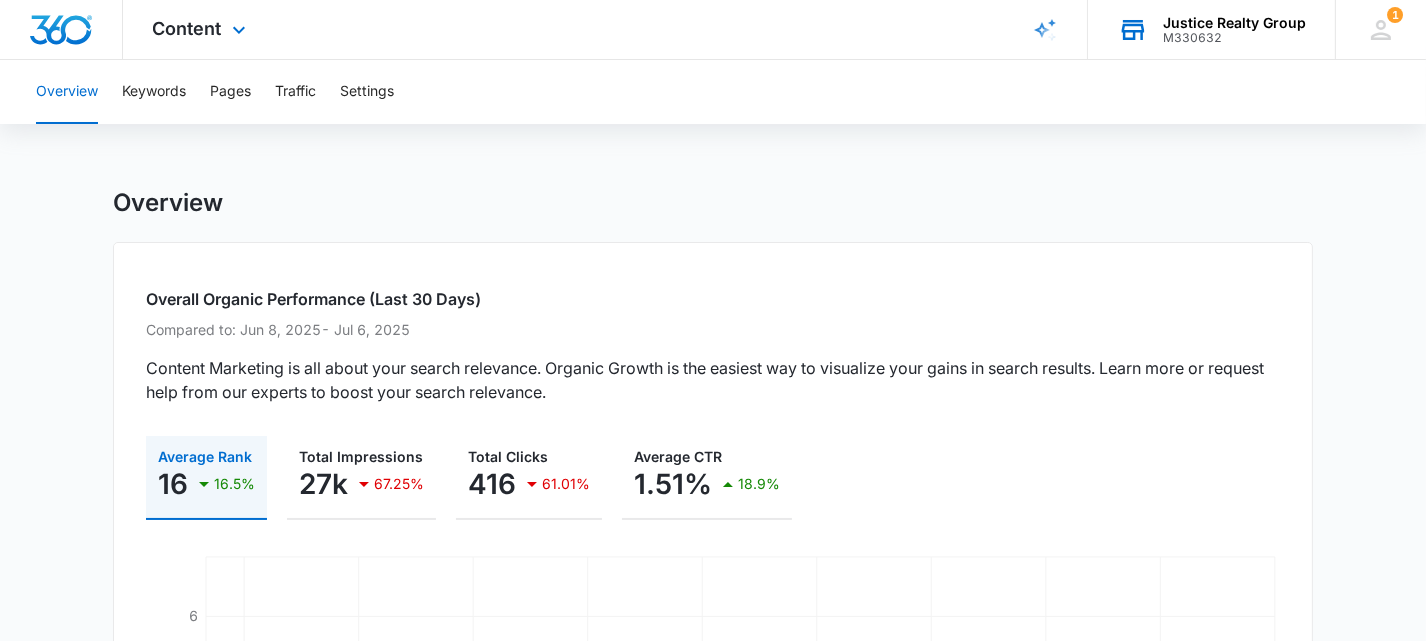 click at bounding box center (61, 30) 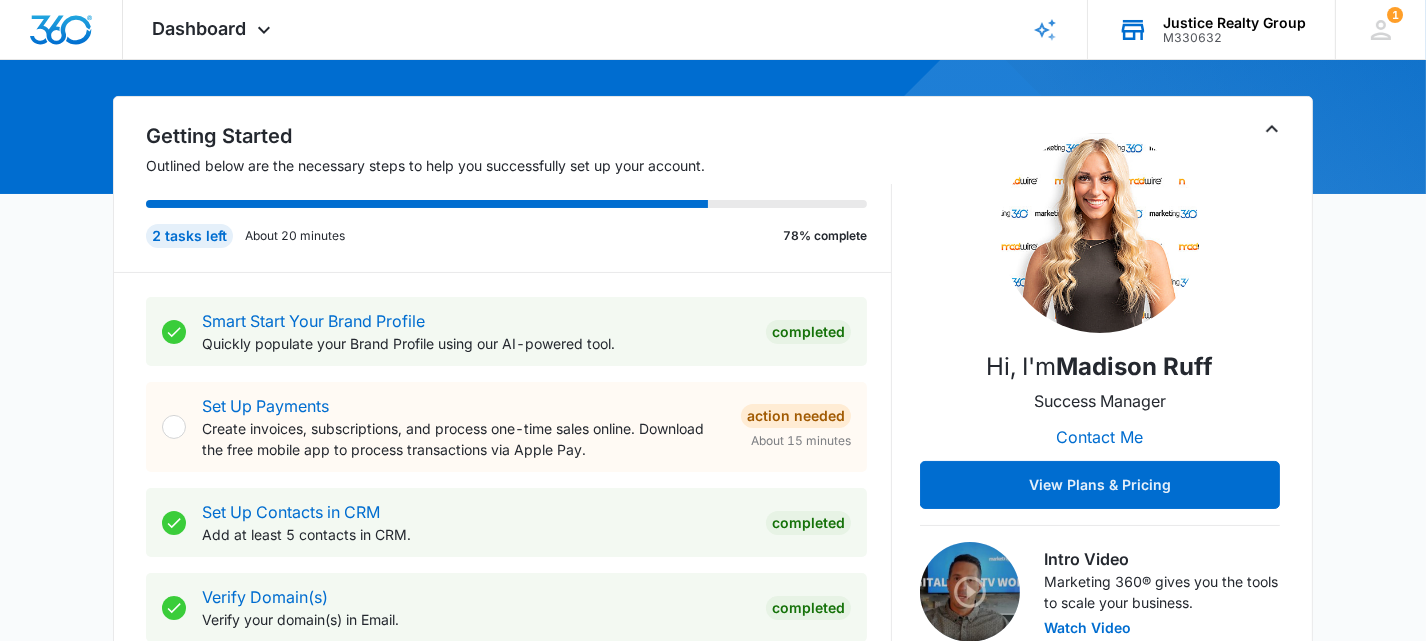 scroll, scrollTop: 0, scrollLeft: 0, axis: both 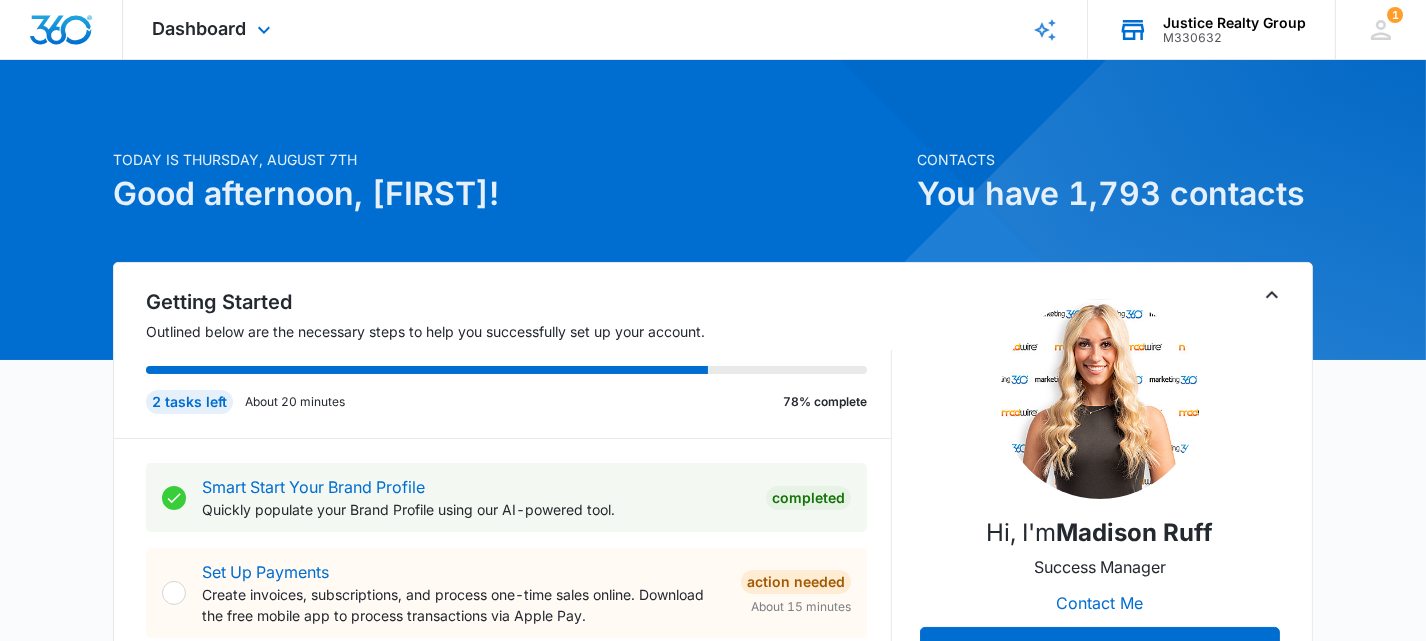 click at bounding box center [61, 30] 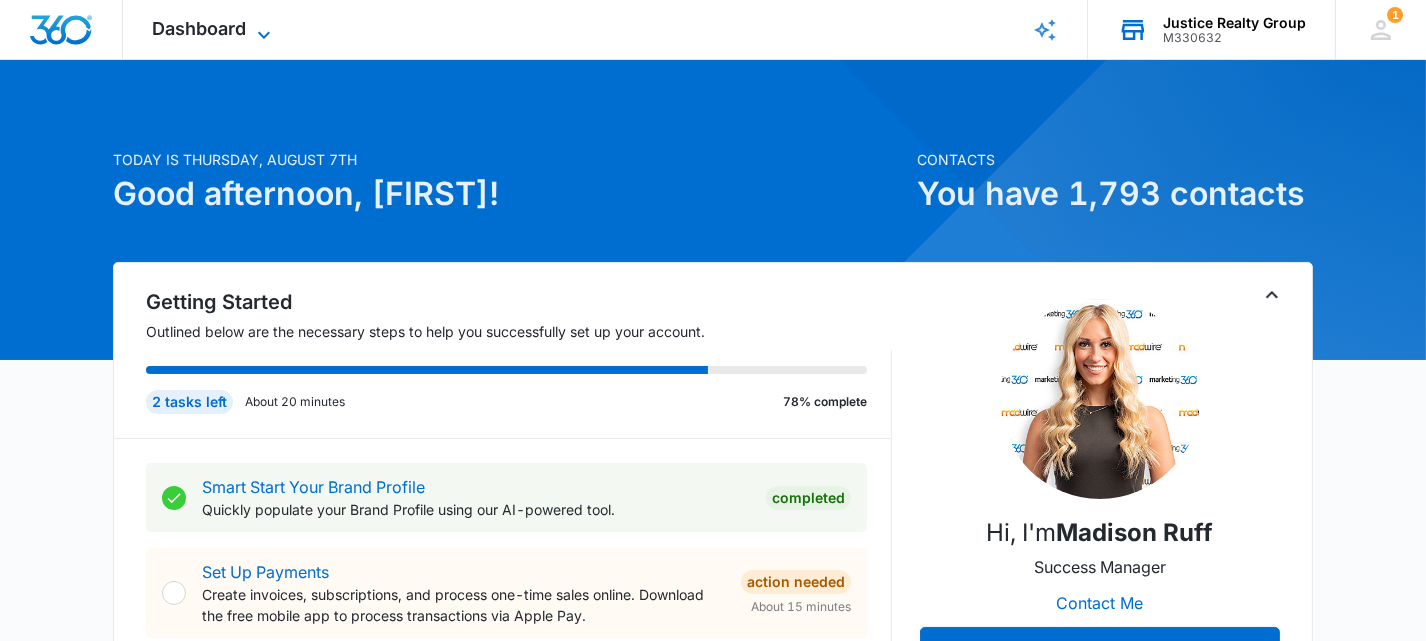 click on "Dashboard" at bounding box center (200, 28) 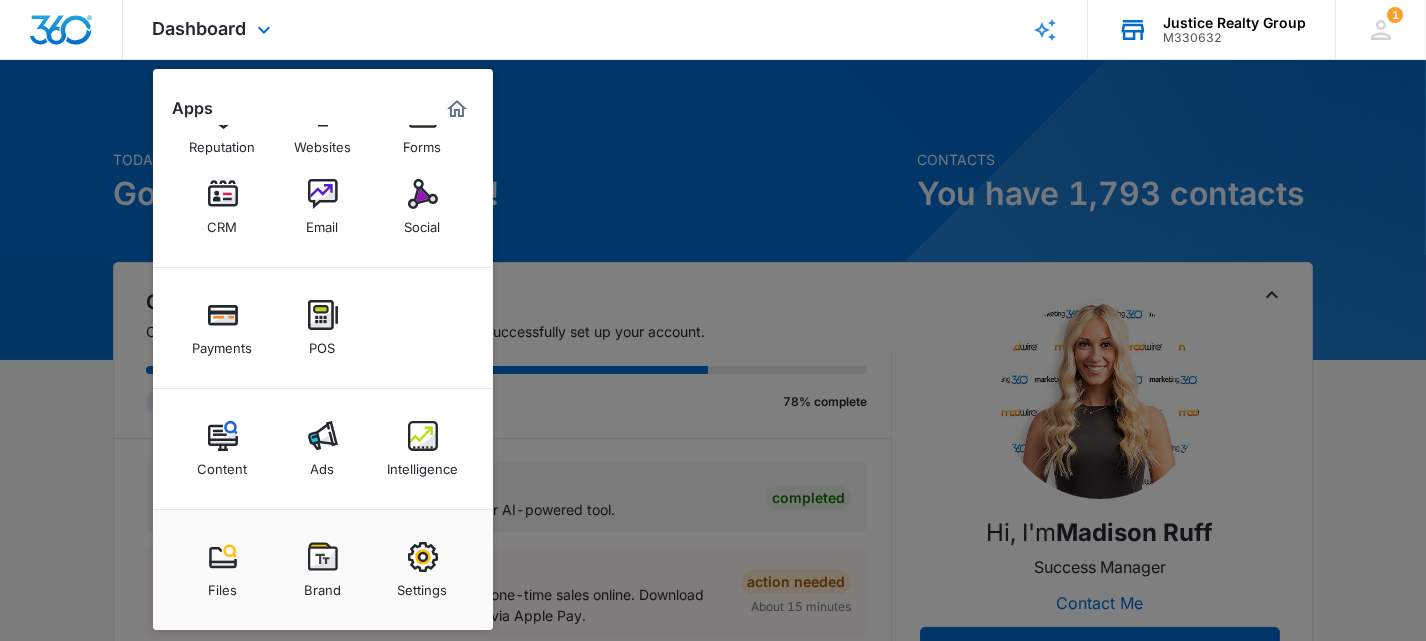 scroll, scrollTop: 0, scrollLeft: 0, axis: both 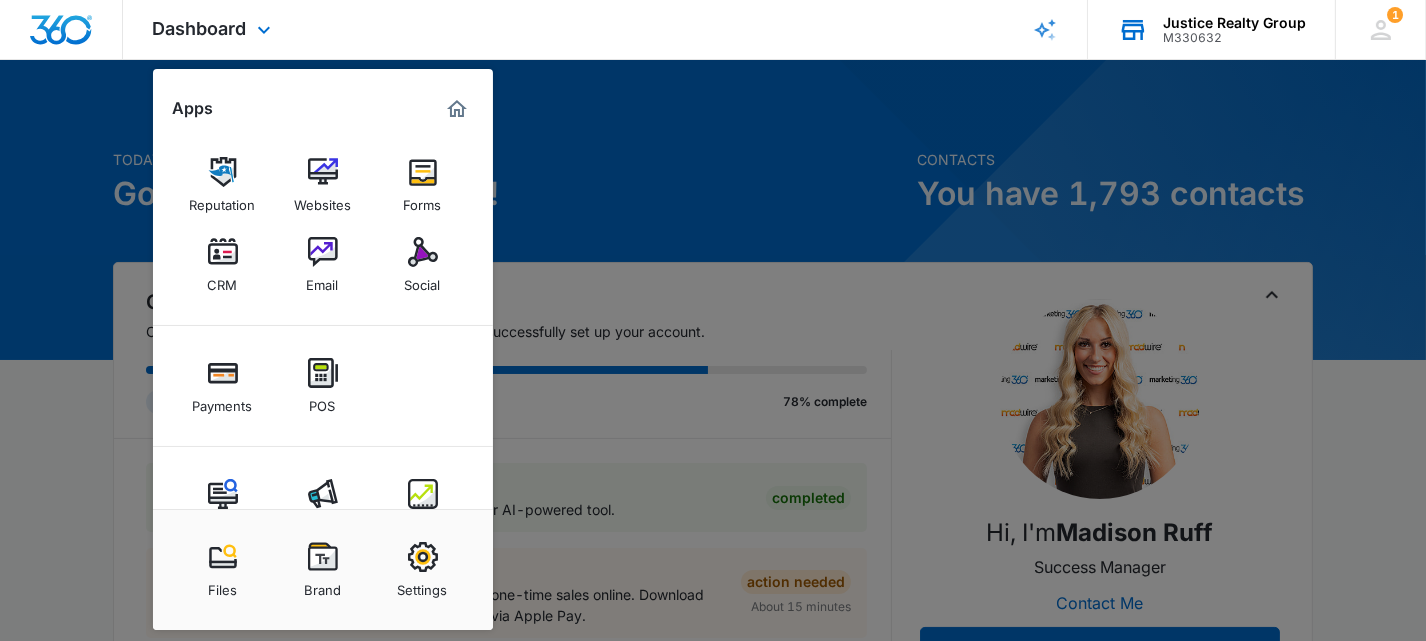 click at bounding box center (457, 109) 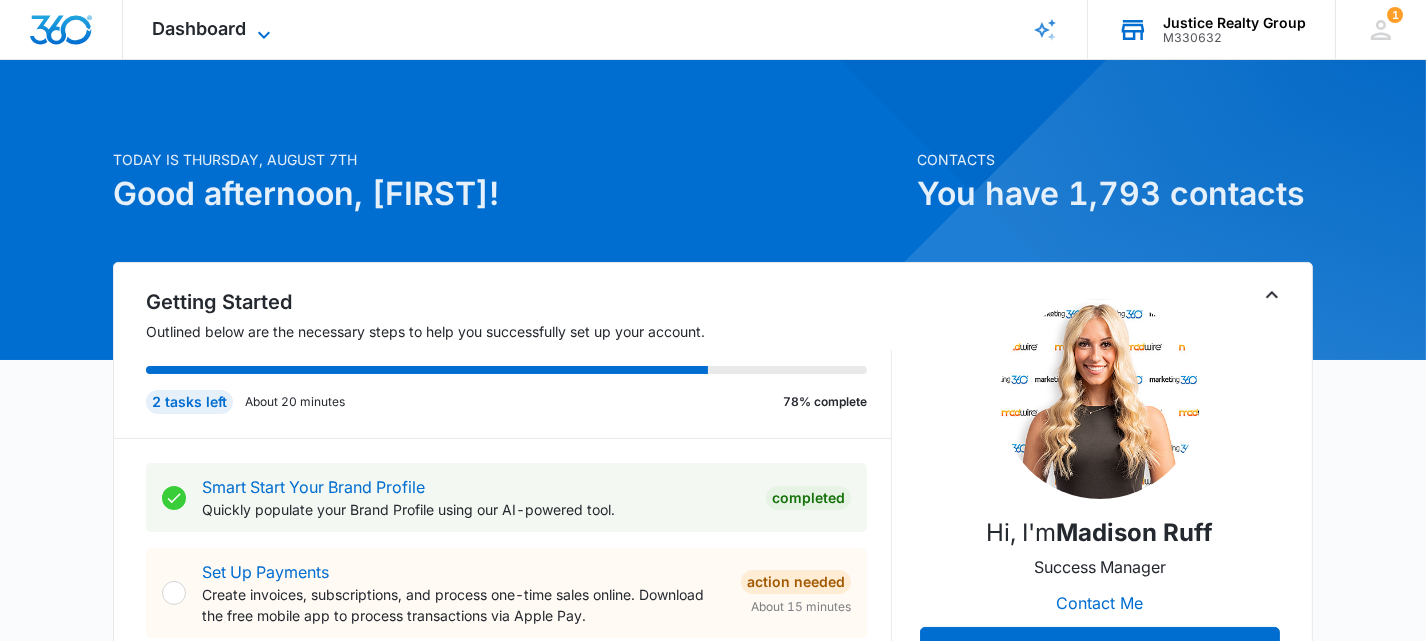 click on "Dashboard" at bounding box center [200, 28] 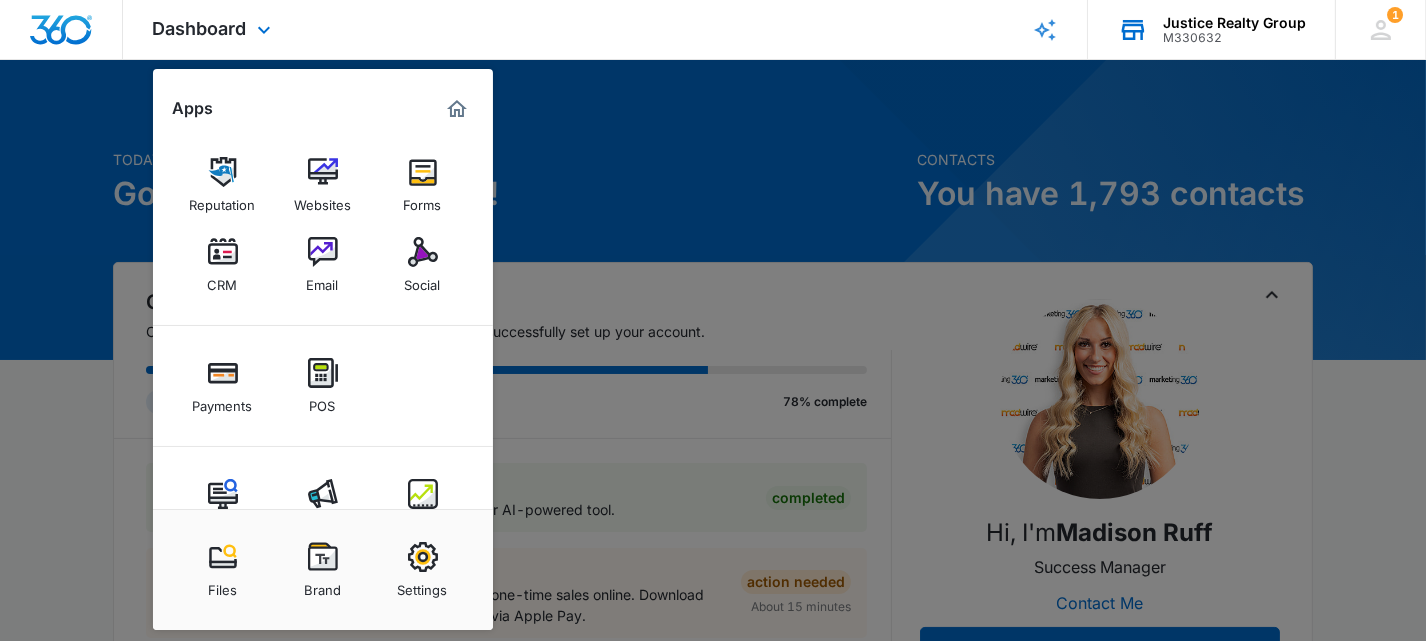 scroll, scrollTop: 58, scrollLeft: 0, axis: vertical 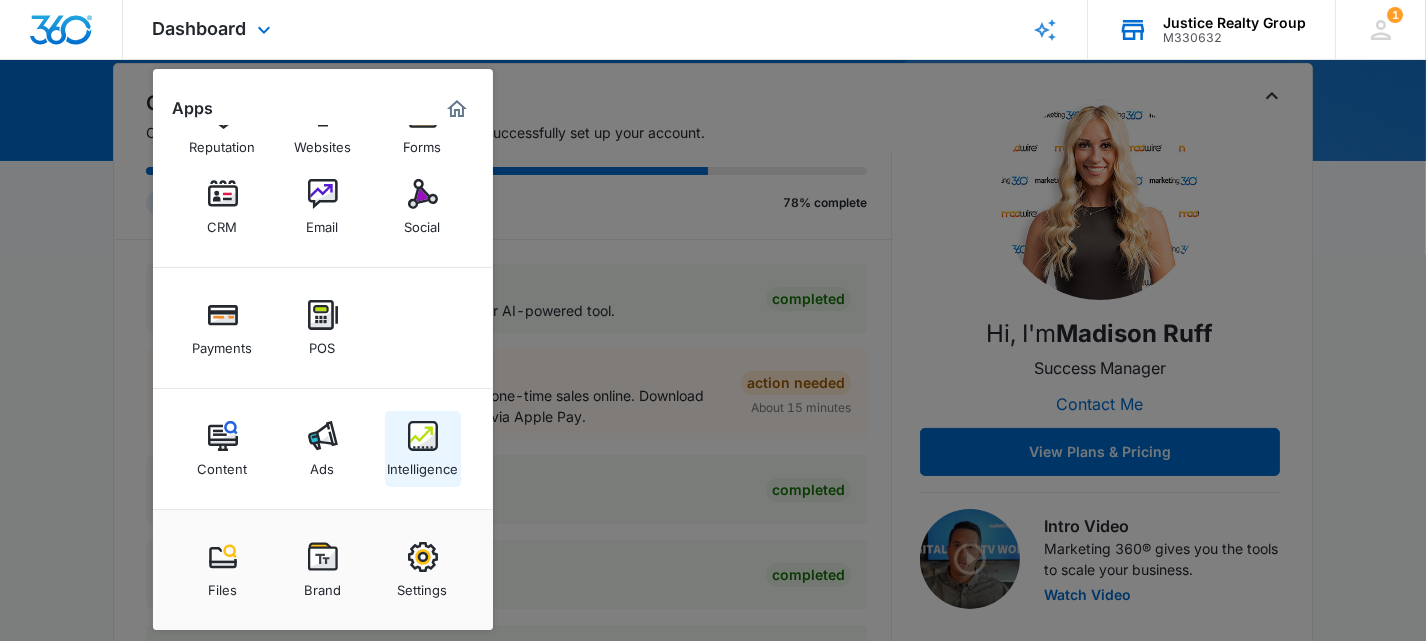 click at bounding box center (423, 436) 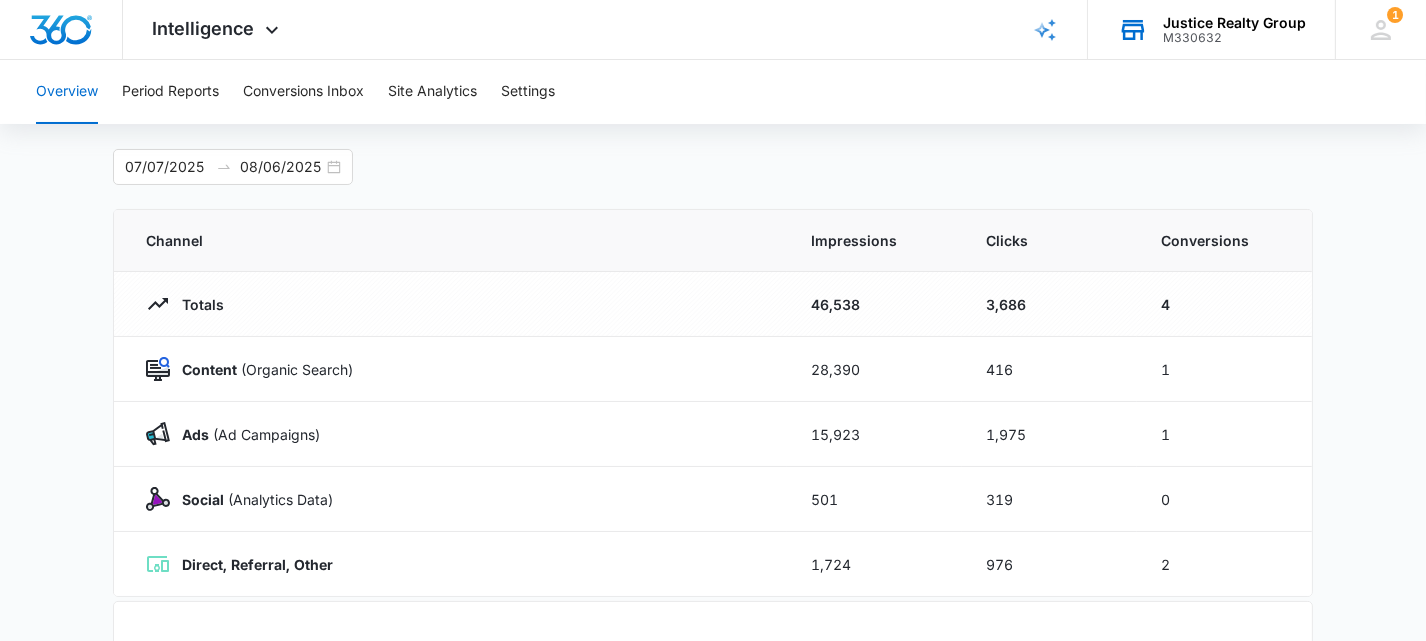 scroll, scrollTop: 0, scrollLeft: 0, axis: both 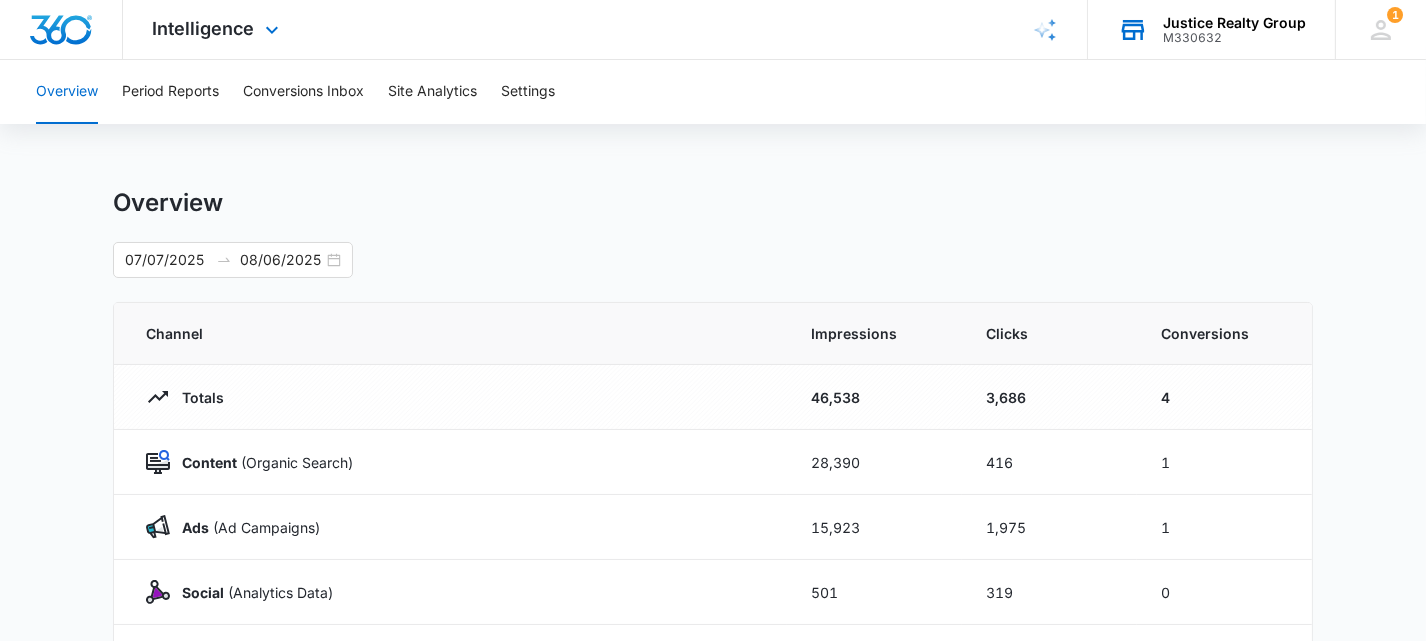 click at bounding box center (61, 30) 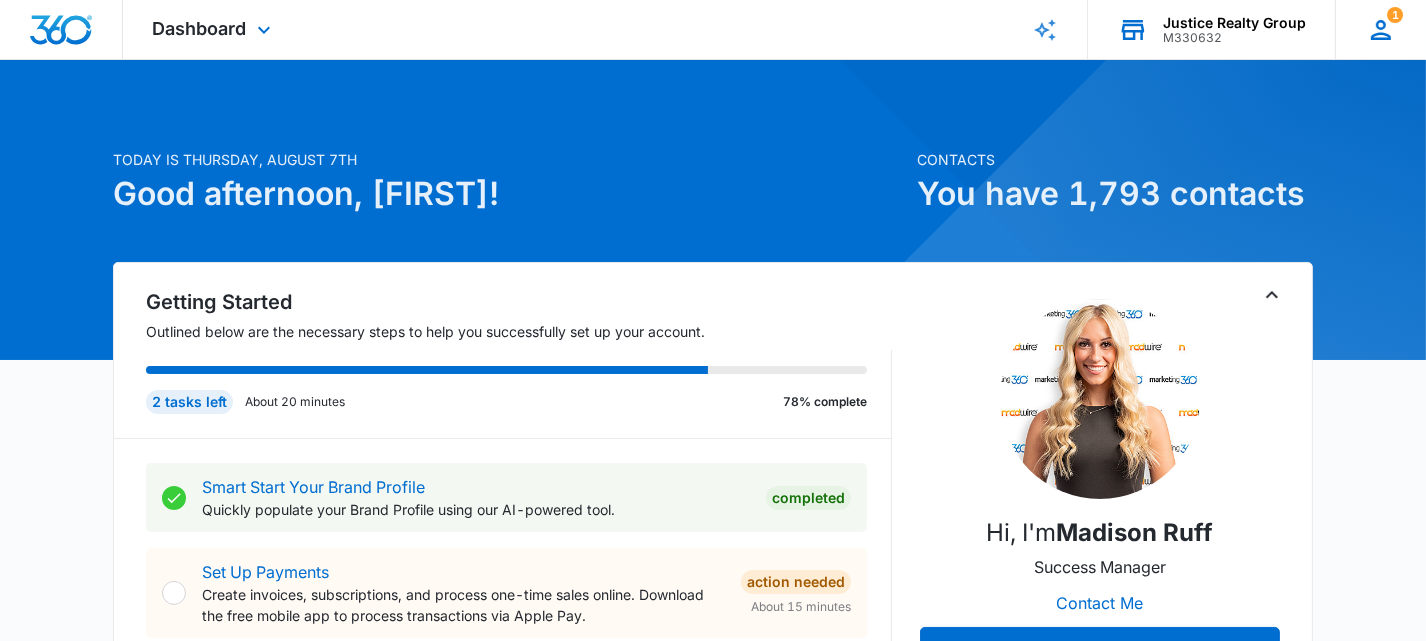 click 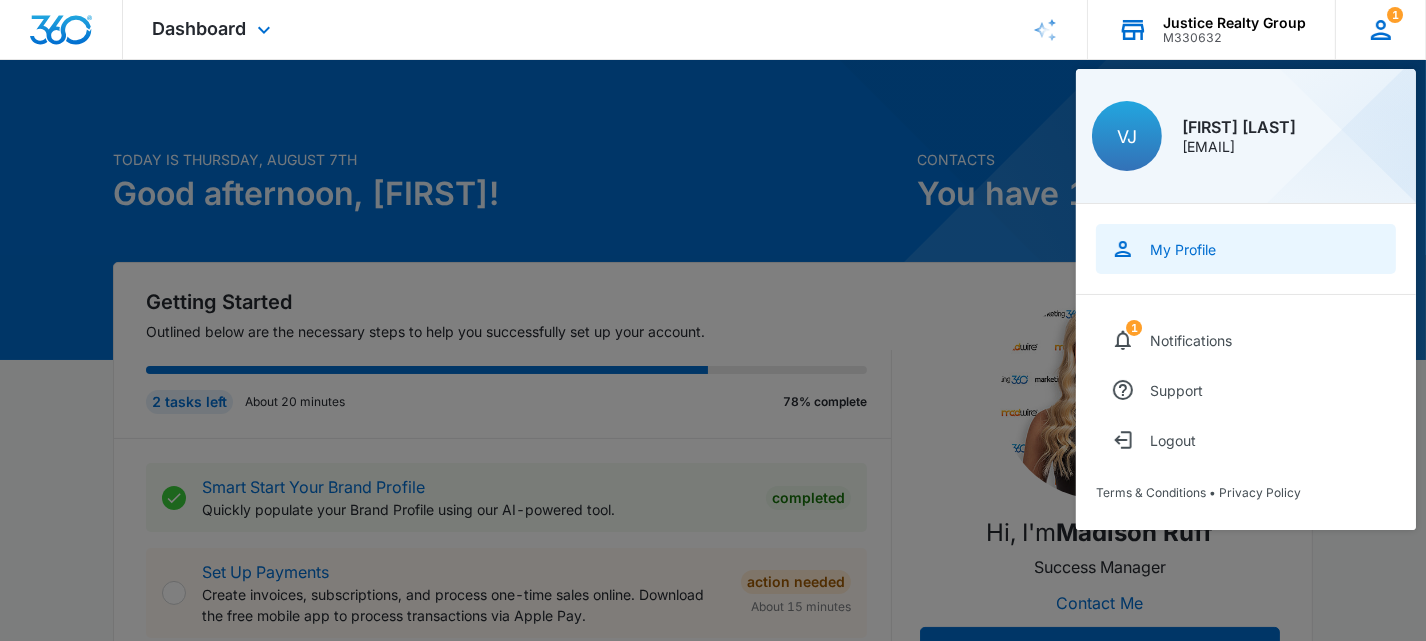 click on "My Profile" at bounding box center [1183, 249] 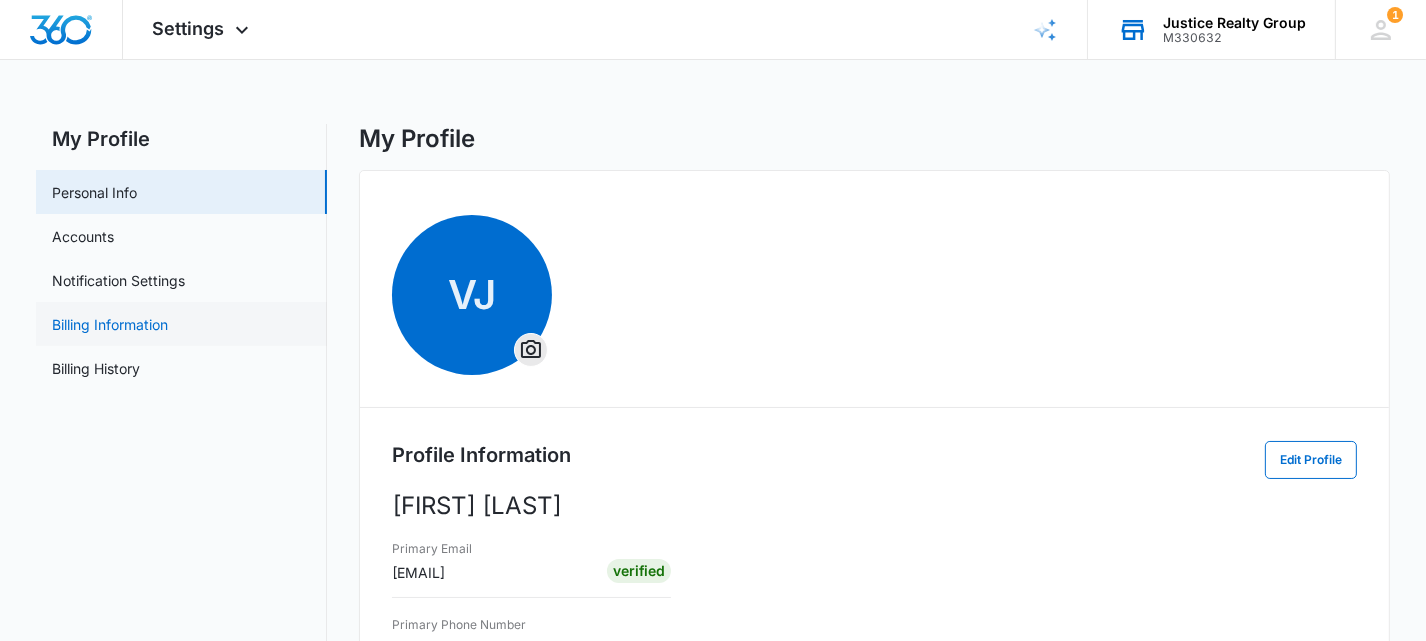 click on "Billing Information" at bounding box center (110, 324) 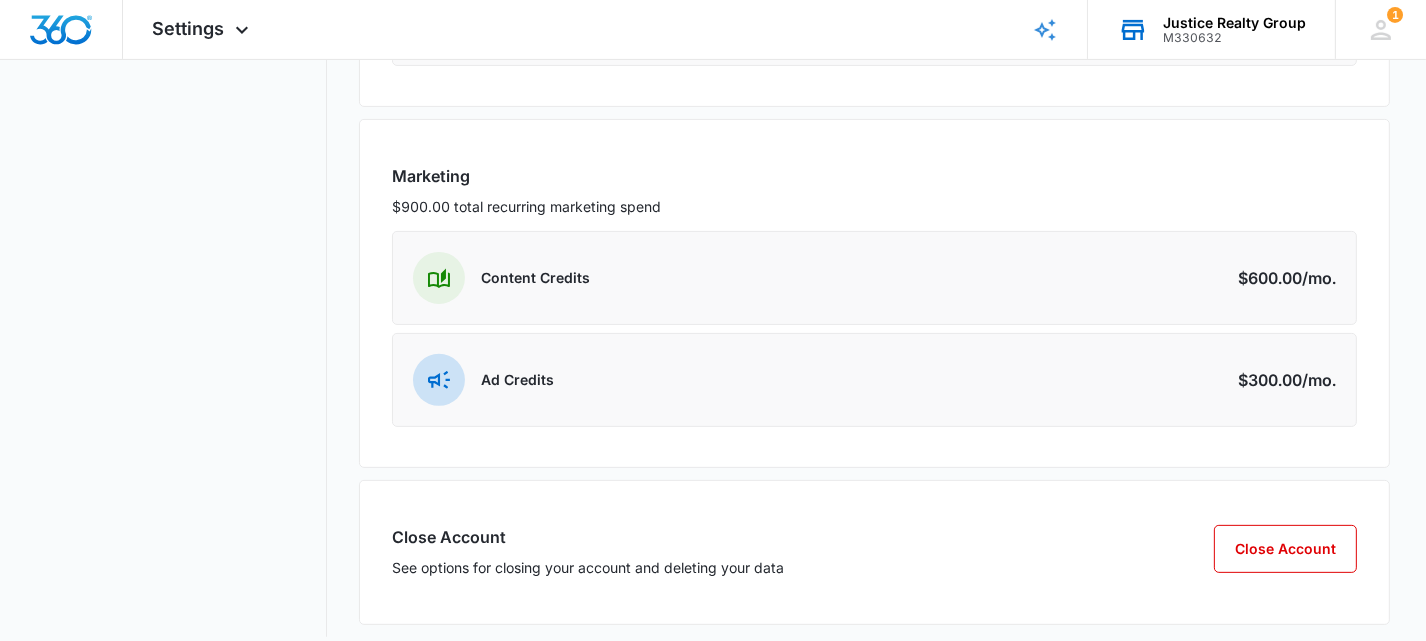 scroll, scrollTop: 740, scrollLeft: 0, axis: vertical 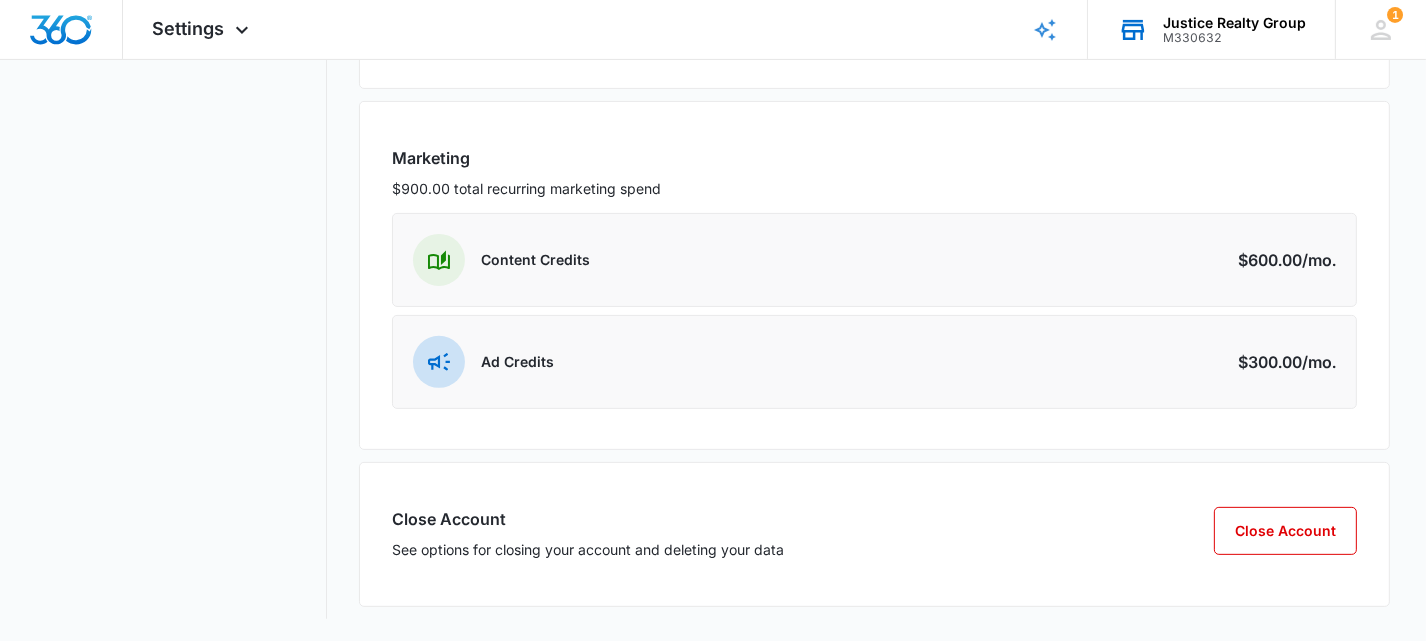 click at bounding box center (439, 260) 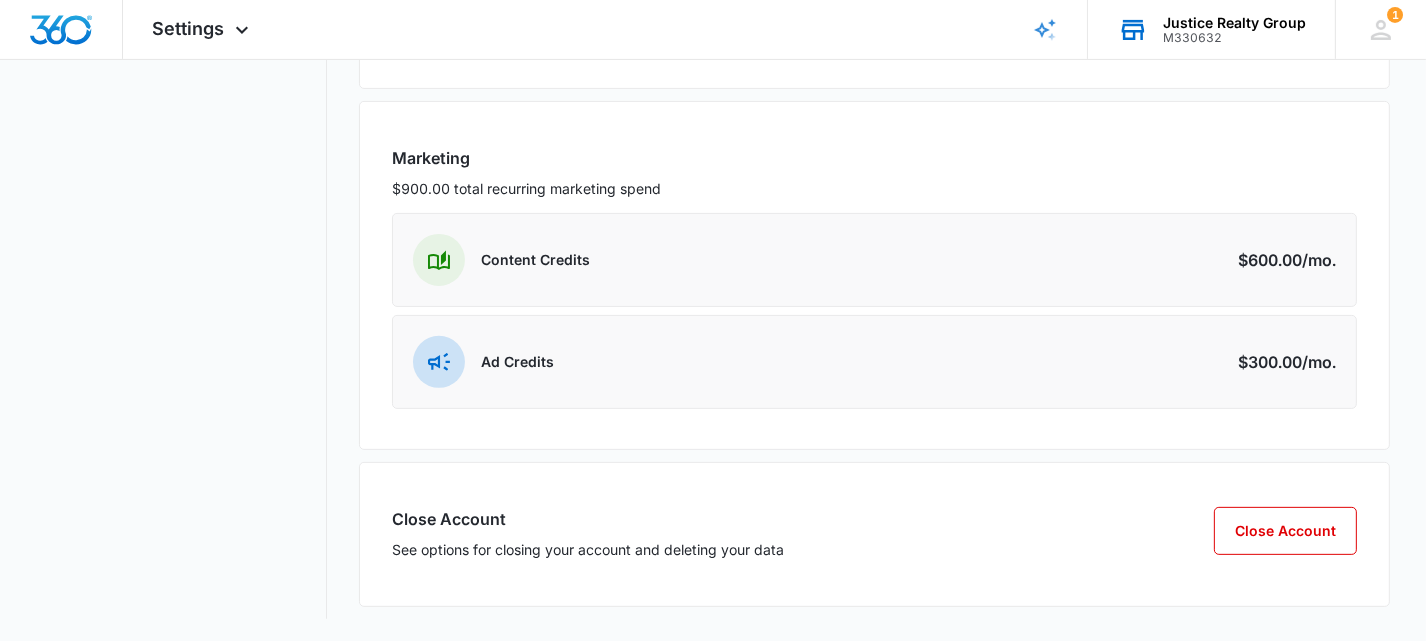 click on "$600.00 /mo." at bounding box center (1287, 260) 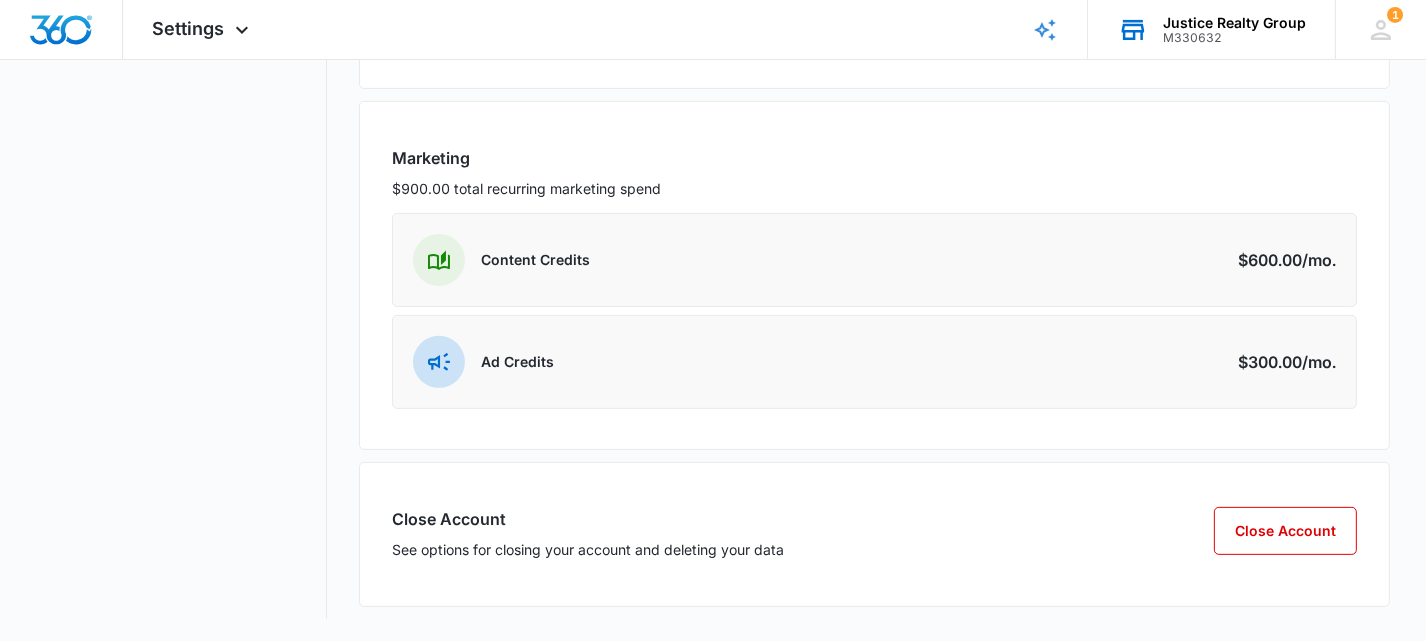 click on "Ad Credits" at bounding box center [517, 362] 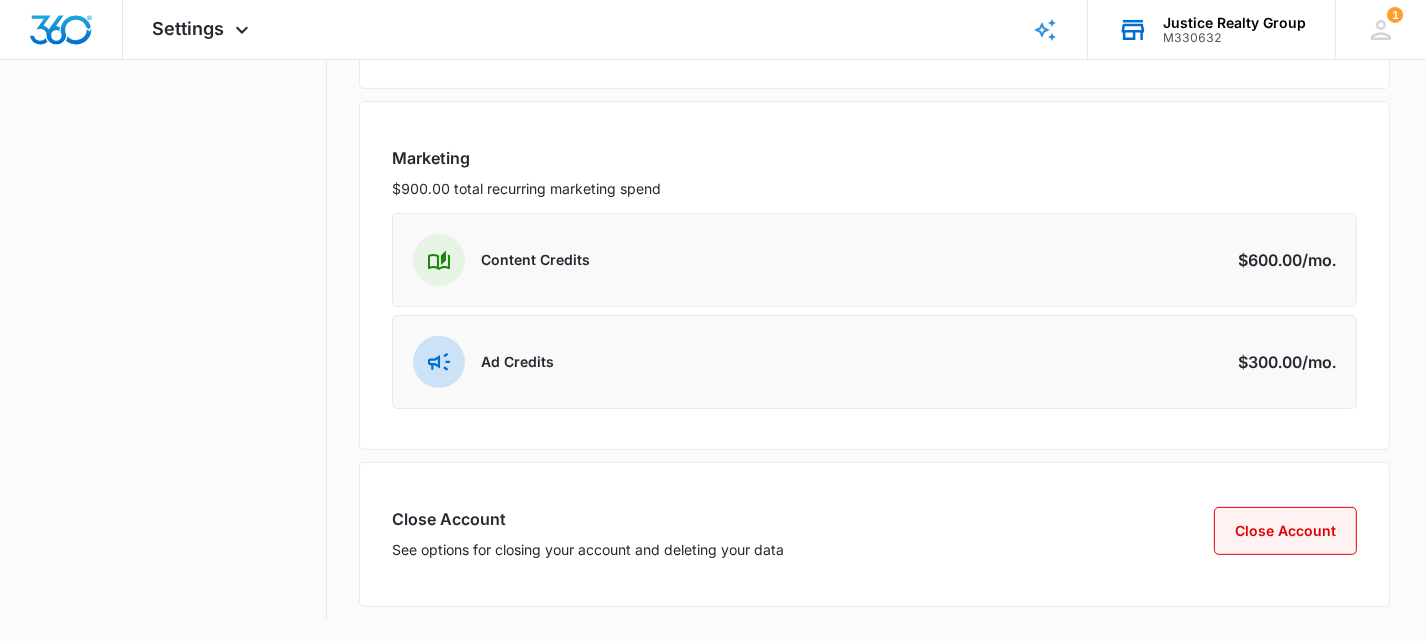 click on "Close Account" at bounding box center [1285, 531] 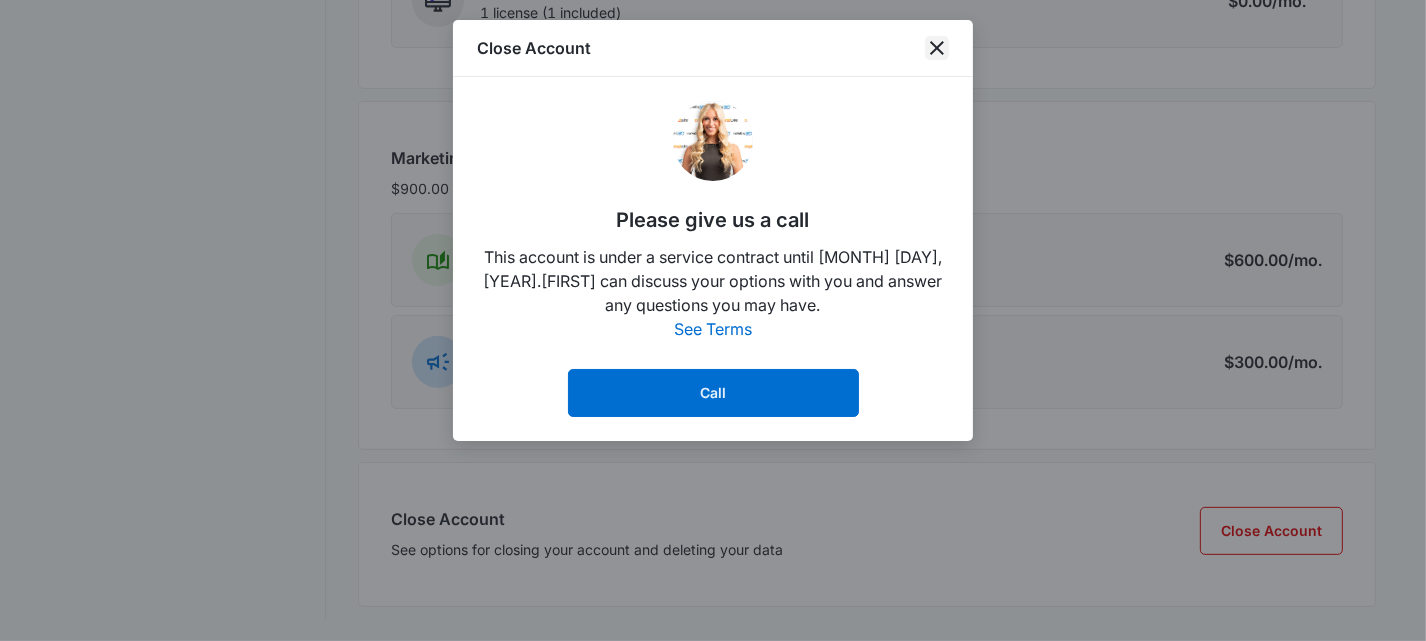 click 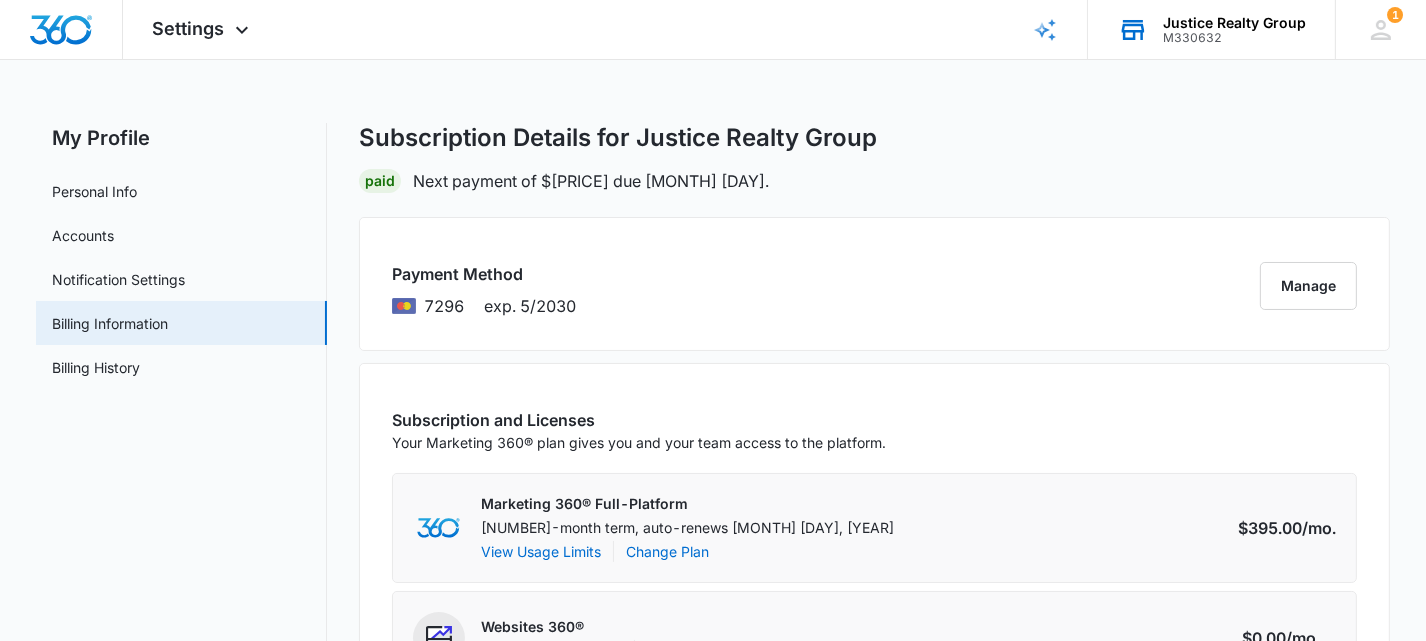 scroll, scrollTop: 0, scrollLeft: 0, axis: both 